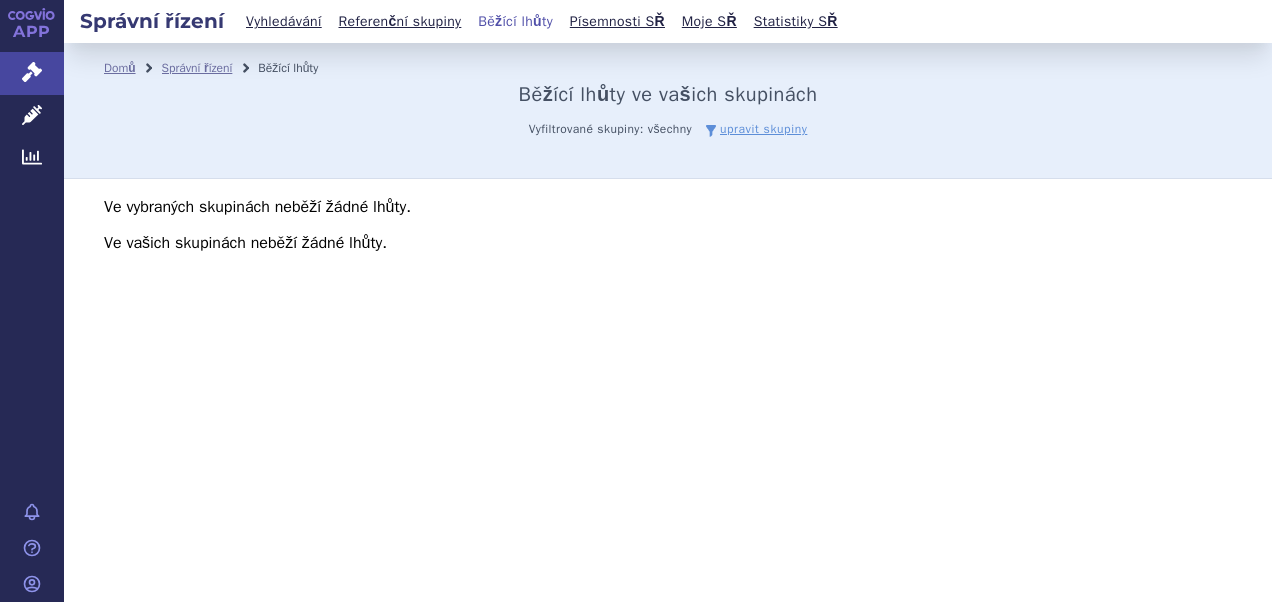 scroll, scrollTop: 0, scrollLeft: 0, axis: both 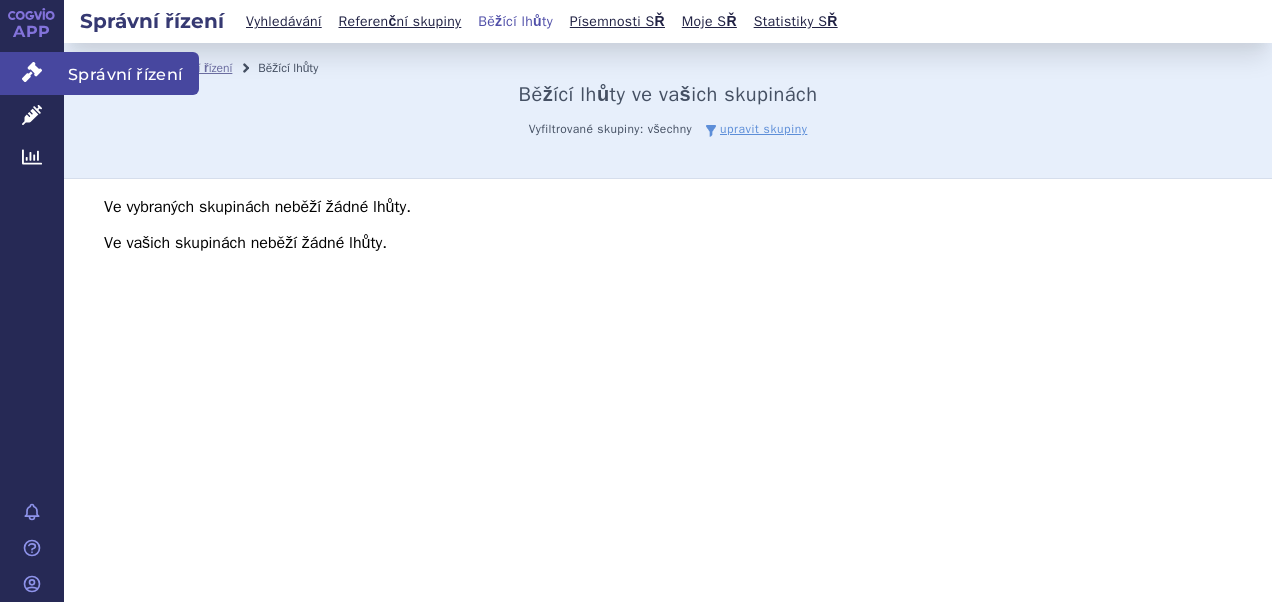 click 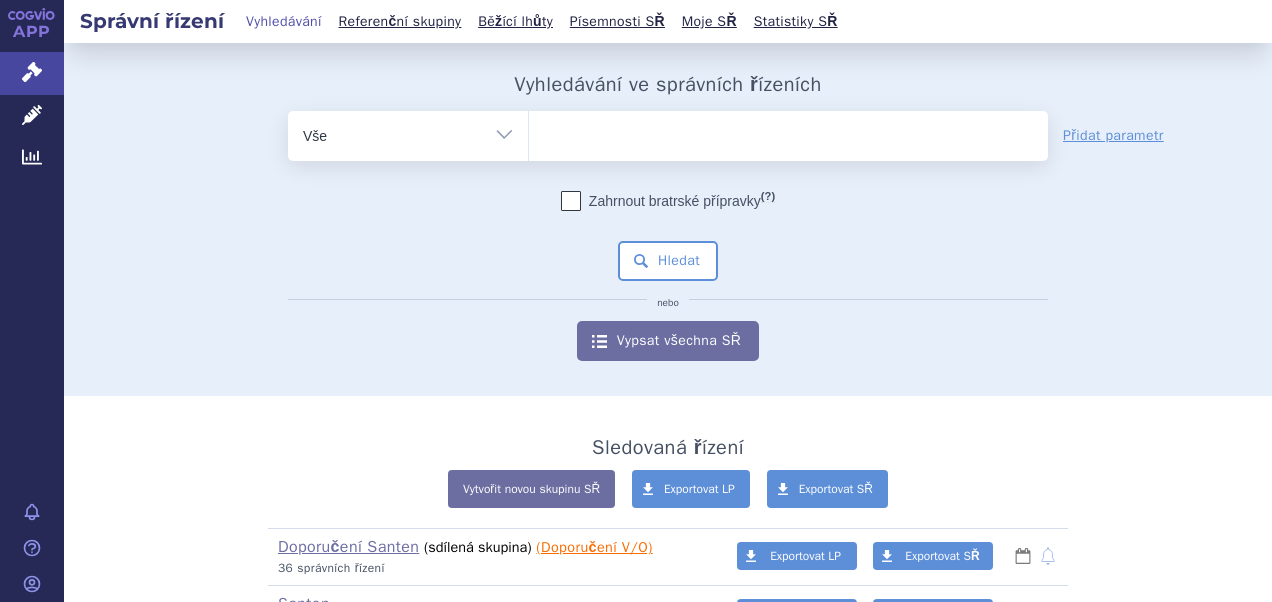 scroll, scrollTop: 0, scrollLeft: 0, axis: both 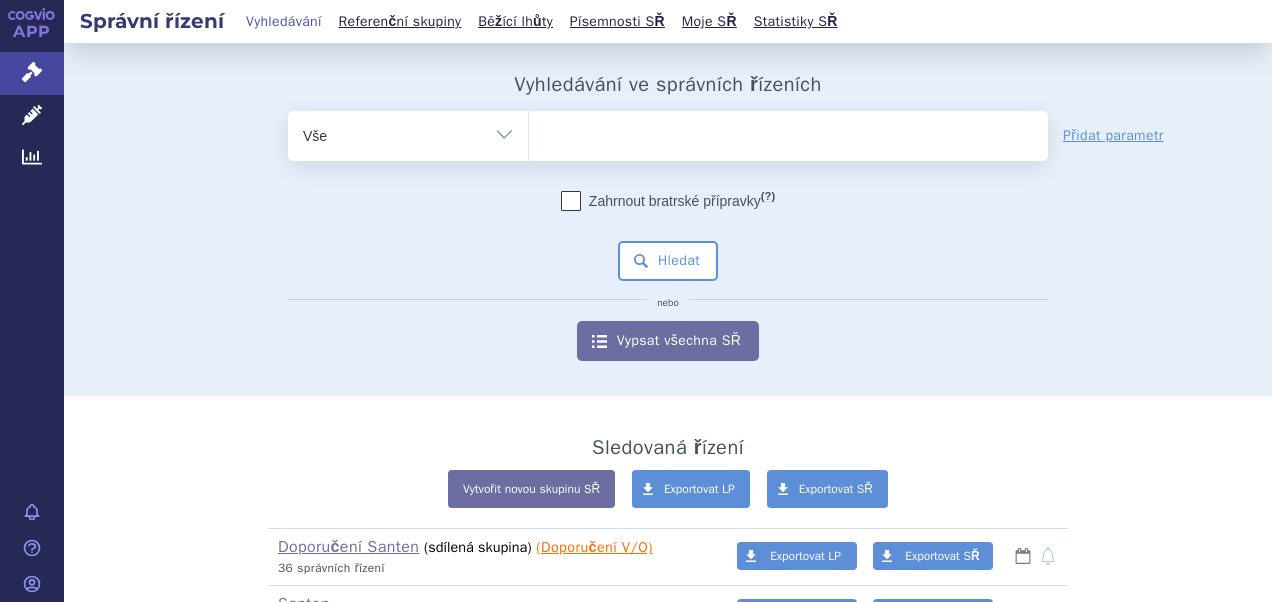 click at bounding box center [788, 132] 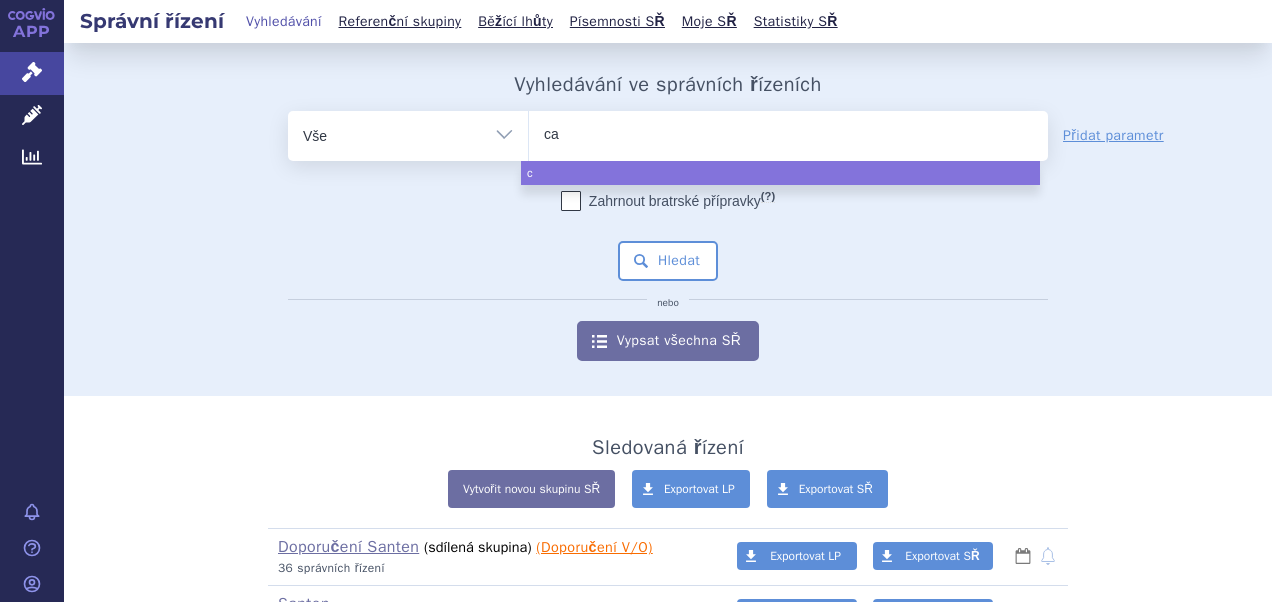 type on "cat" 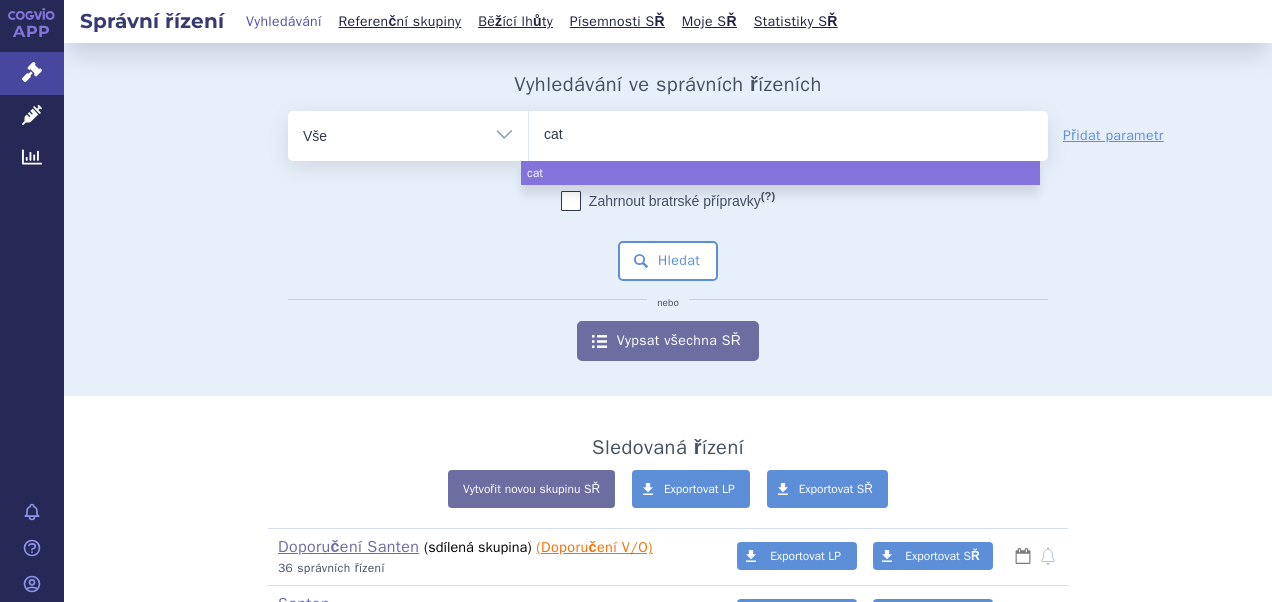 type on "cati" 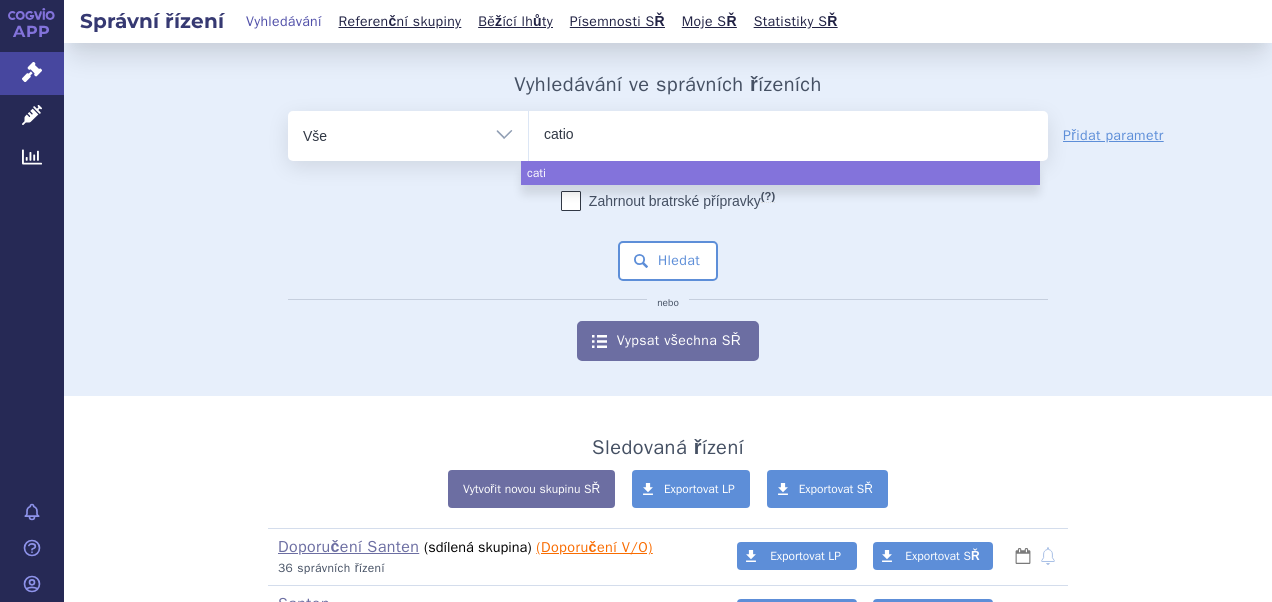 type on "catiol" 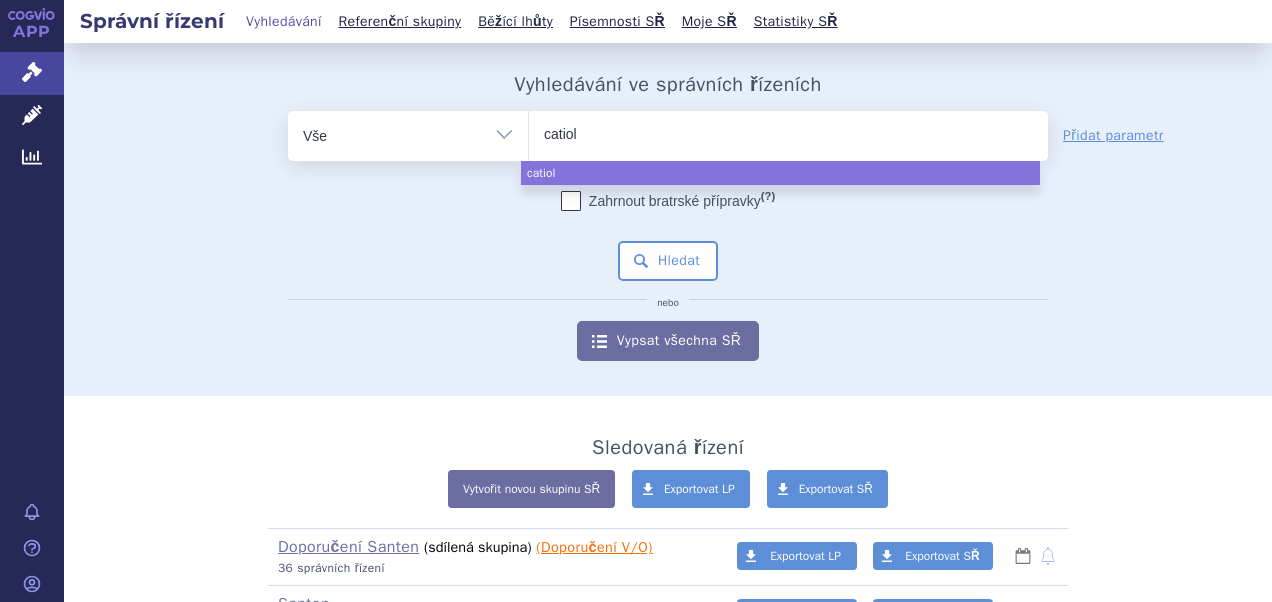 type on "catiola" 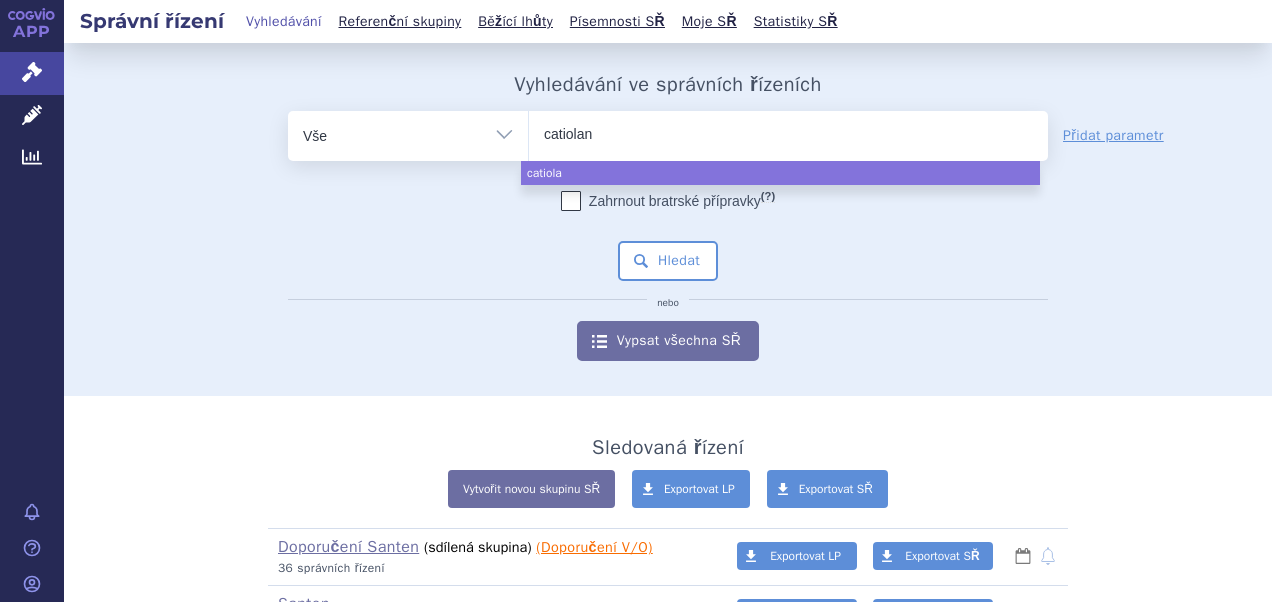 type on "catiolanz" 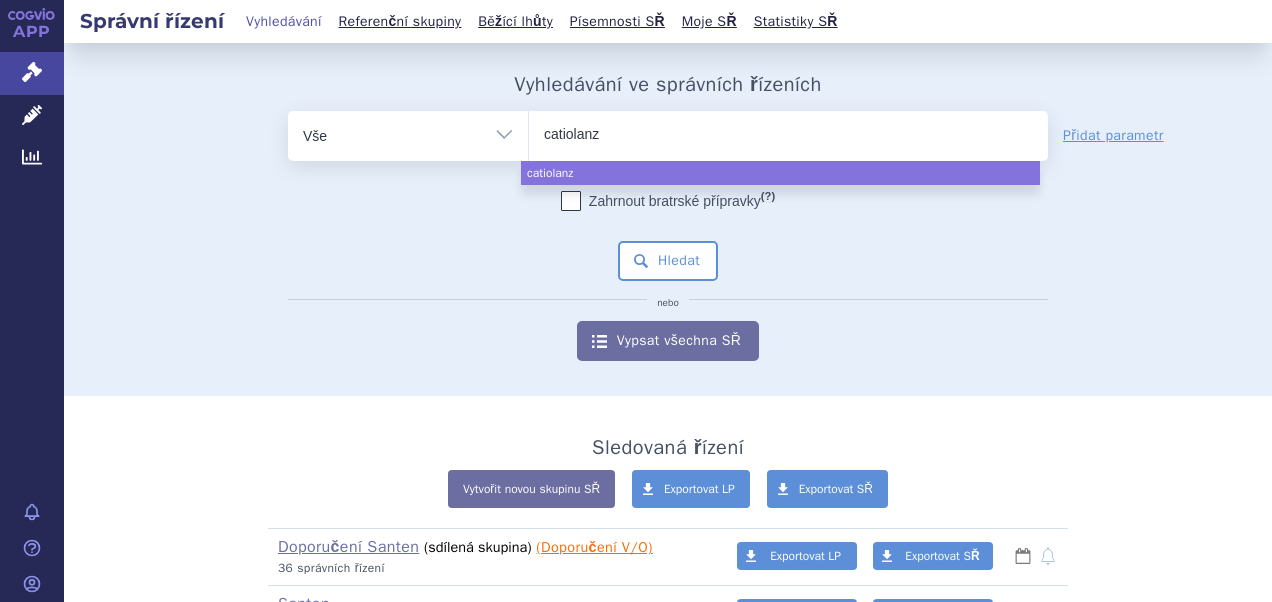 type on "catiolanze" 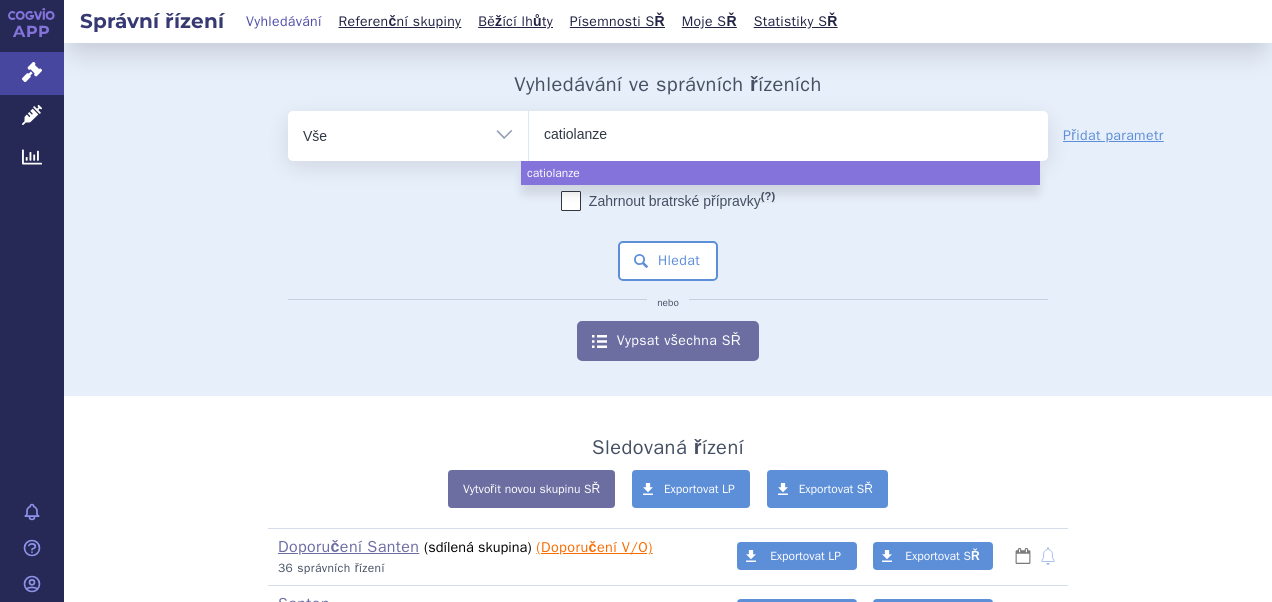 select on "catiolanze" 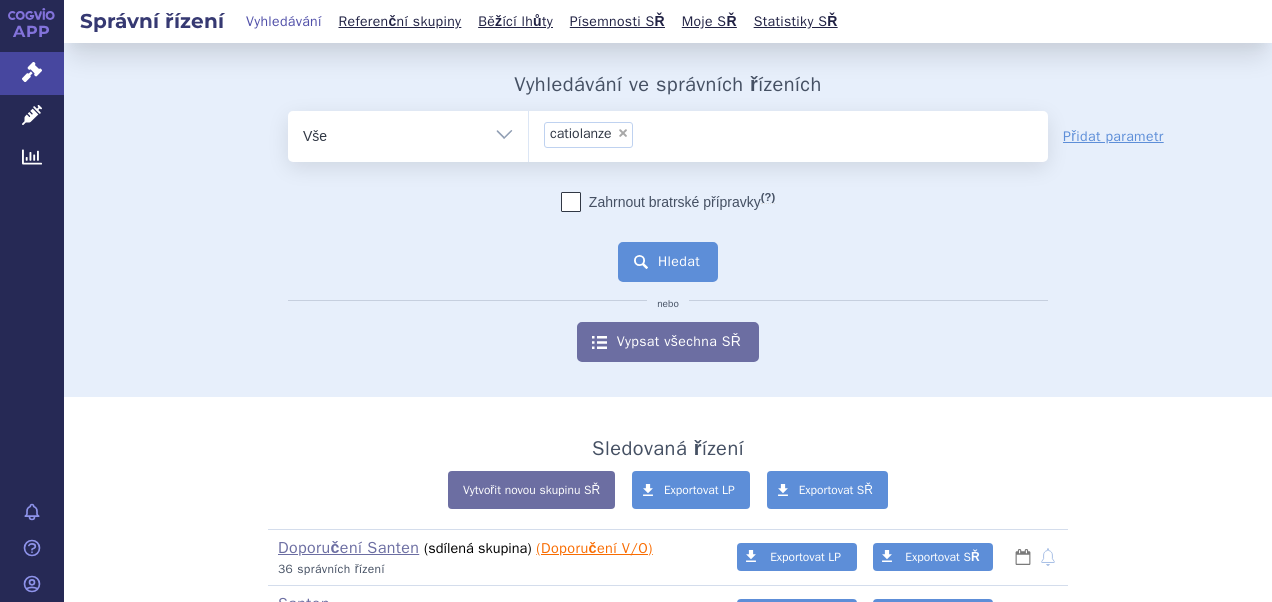 click on "Hledat" at bounding box center (668, 262) 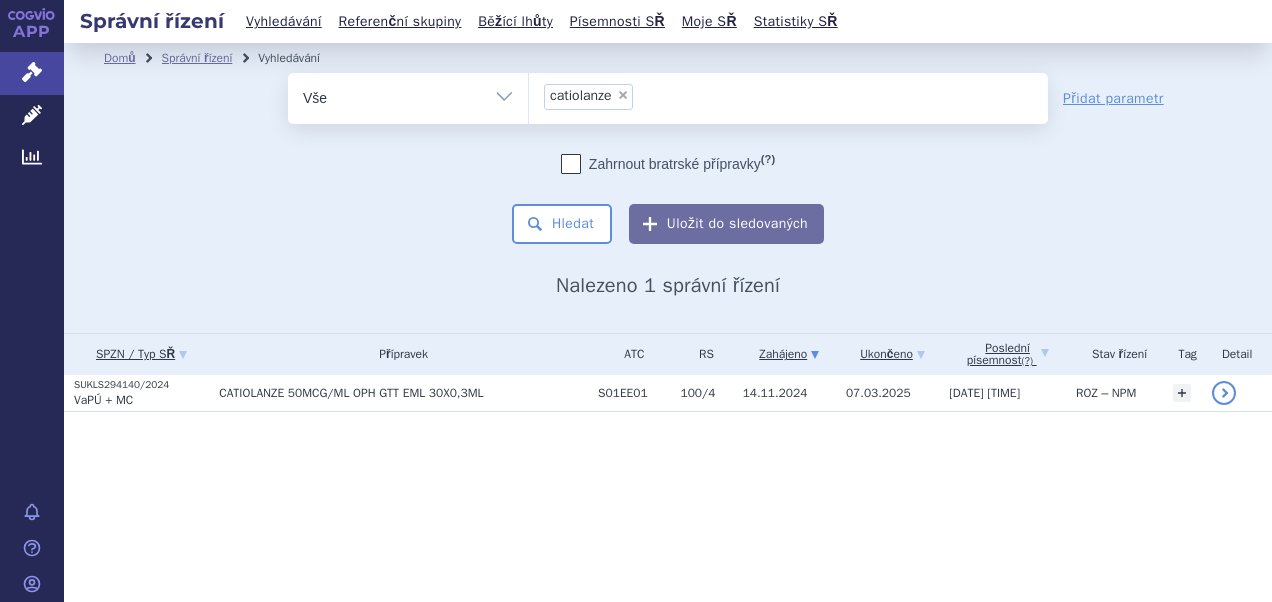 scroll, scrollTop: 0, scrollLeft: 0, axis: both 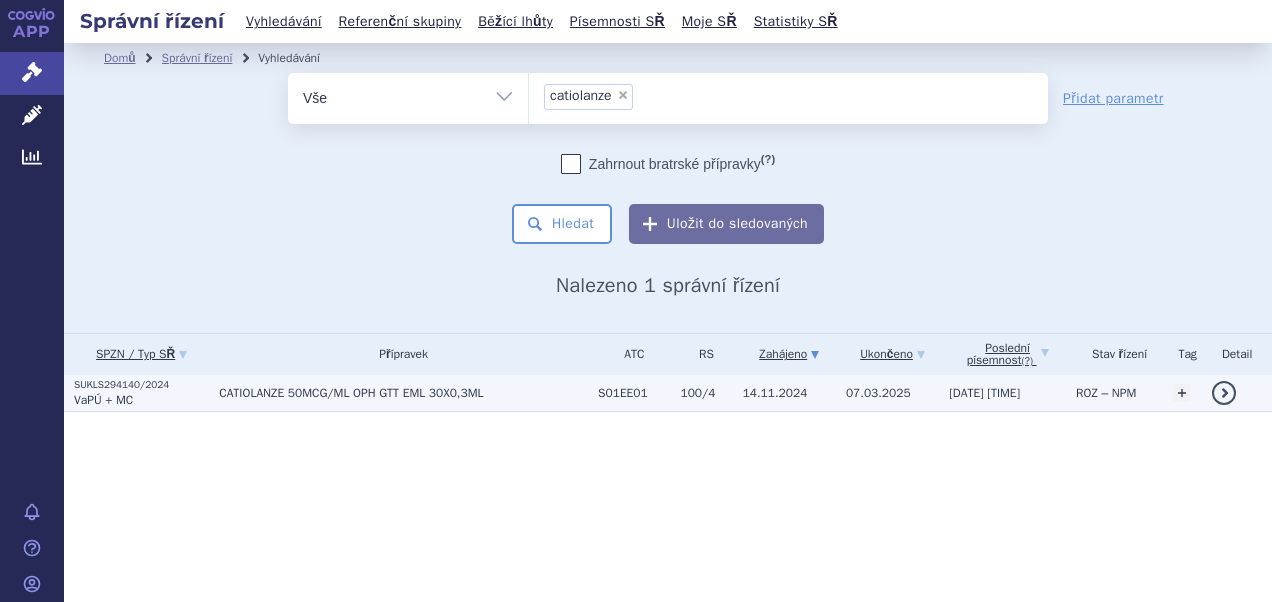 click on "CATIOLANZE 50MCG/ML OPH GTT EML 30X0,3ML" at bounding box center (403, 393) 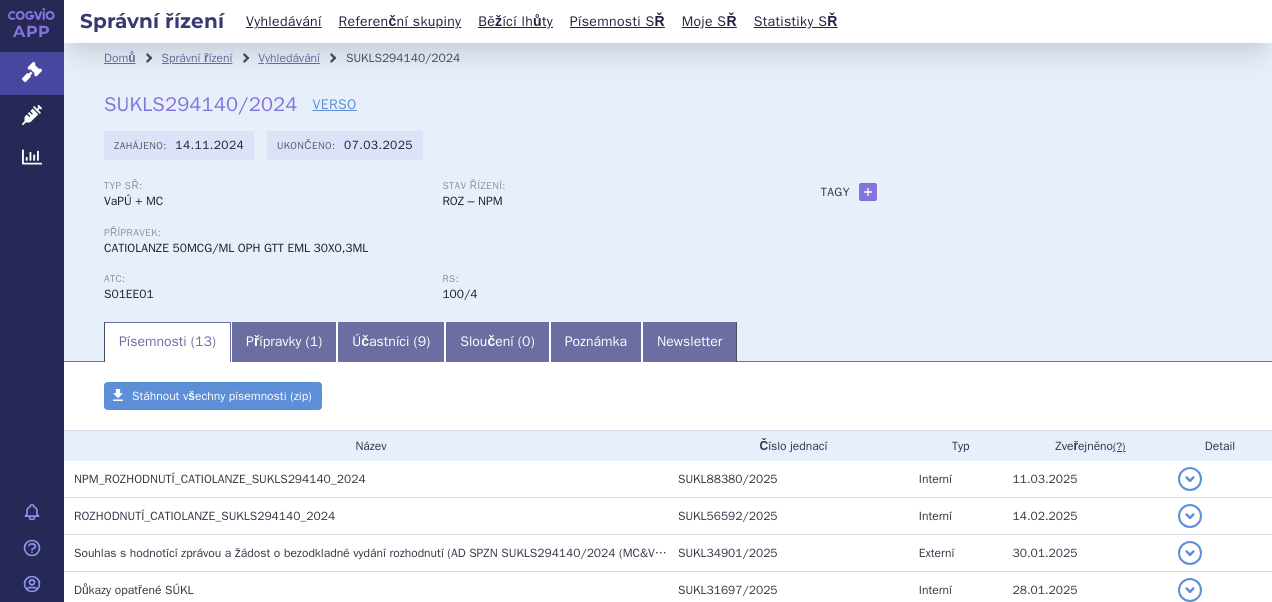 scroll, scrollTop: 0, scrollLeft: 0, axis: both 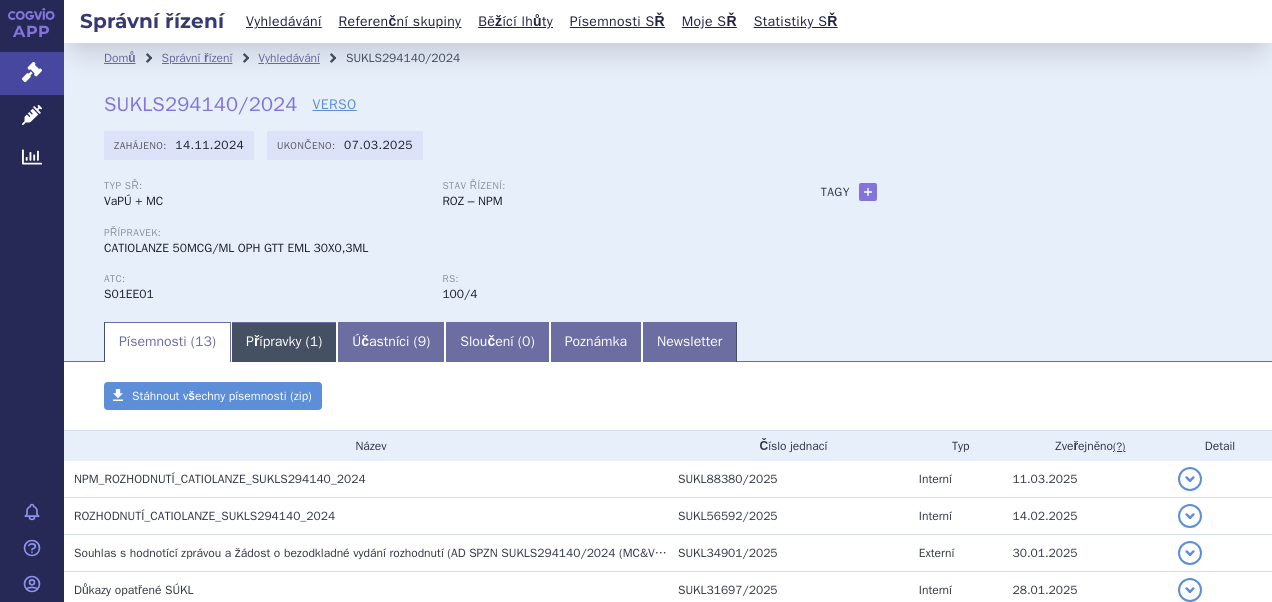 click on "1" at bounding box center [314, 341] 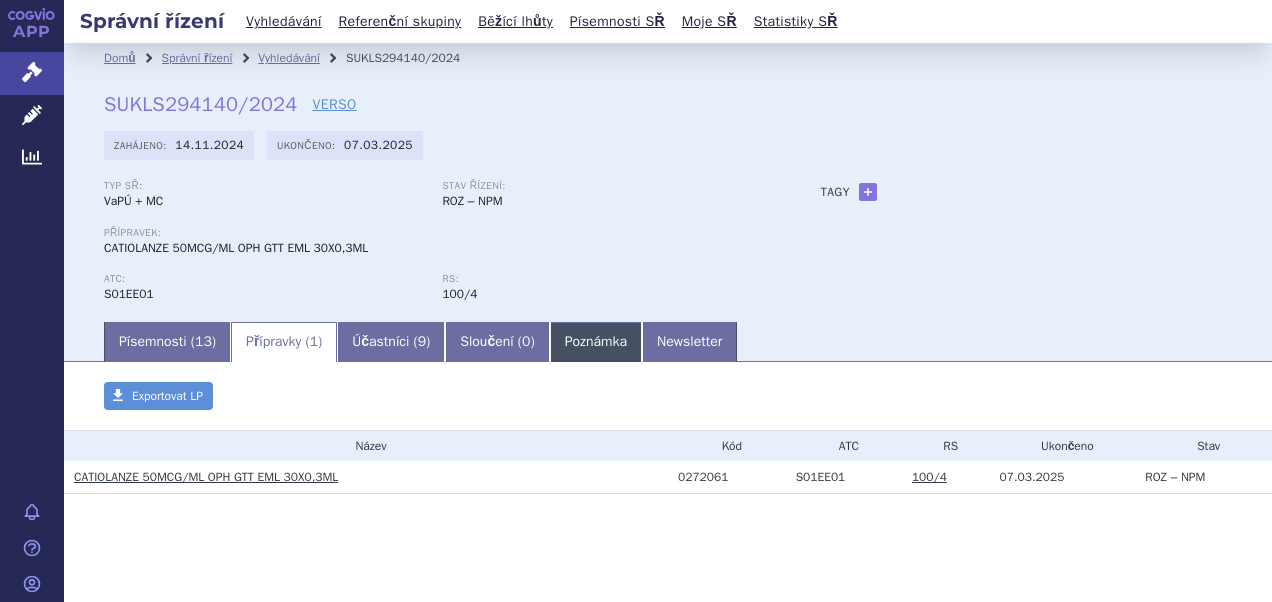 click on "Písemnosti ( 13 )
Přípravky ( 1 )
Účastníci ( 9 )
Sloučení ( 0 )
Poznámka
Newsletter" at bounding box center (668, 341) 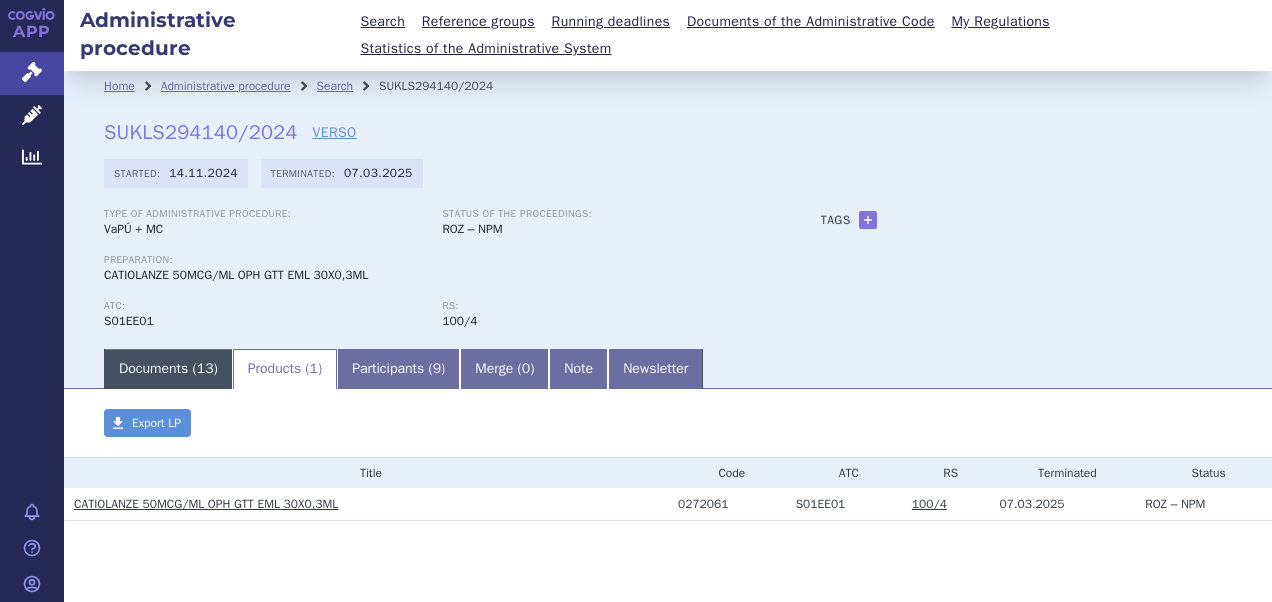 click on "Documents ( 13" at bounding box center [166, 368] 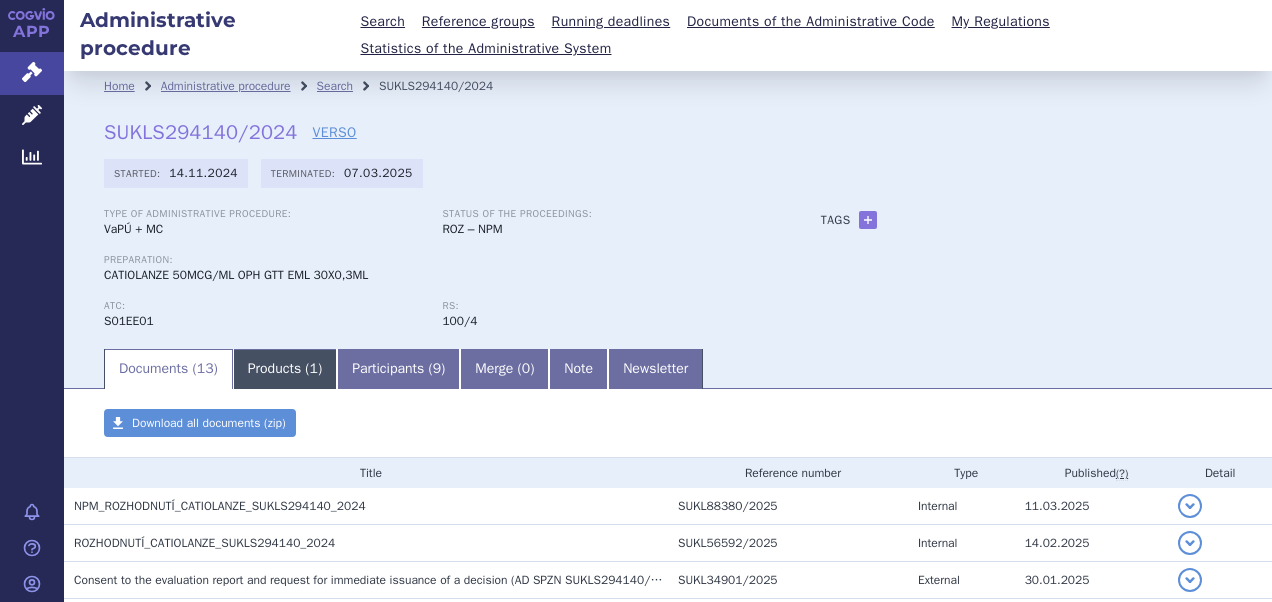 click on "Products ( 1 )" at bounding box center (285, 369) 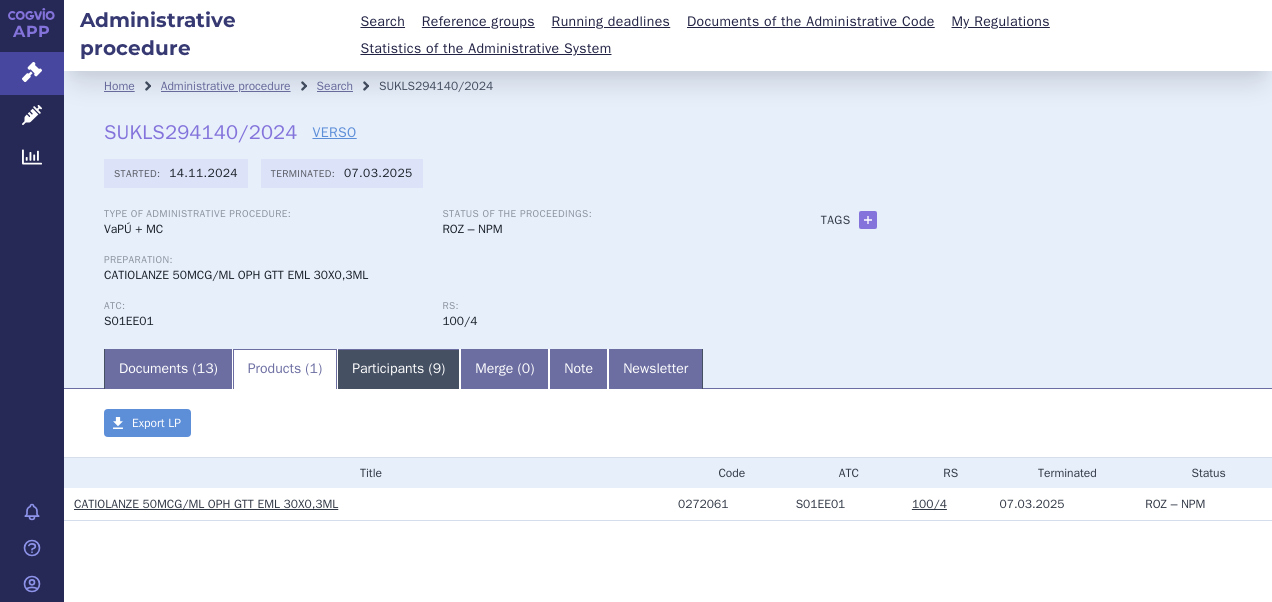 click on "Participants ( 9" at bounding box center [396, 368] 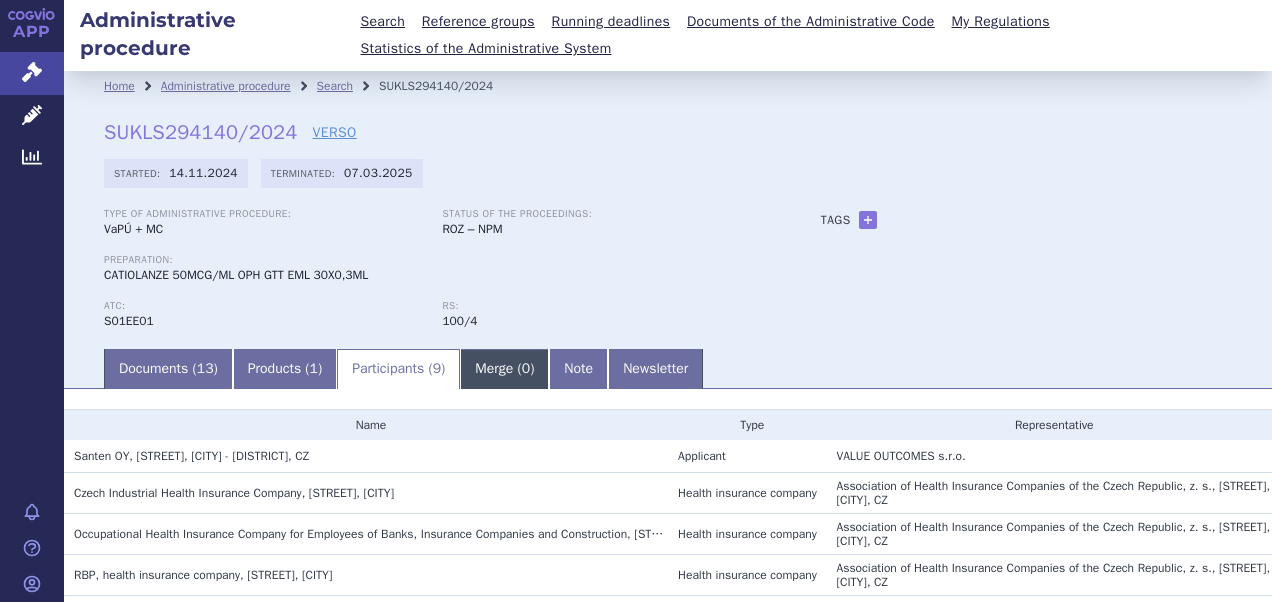 click on "Merge ( 0" at bounding box center [502, 368] 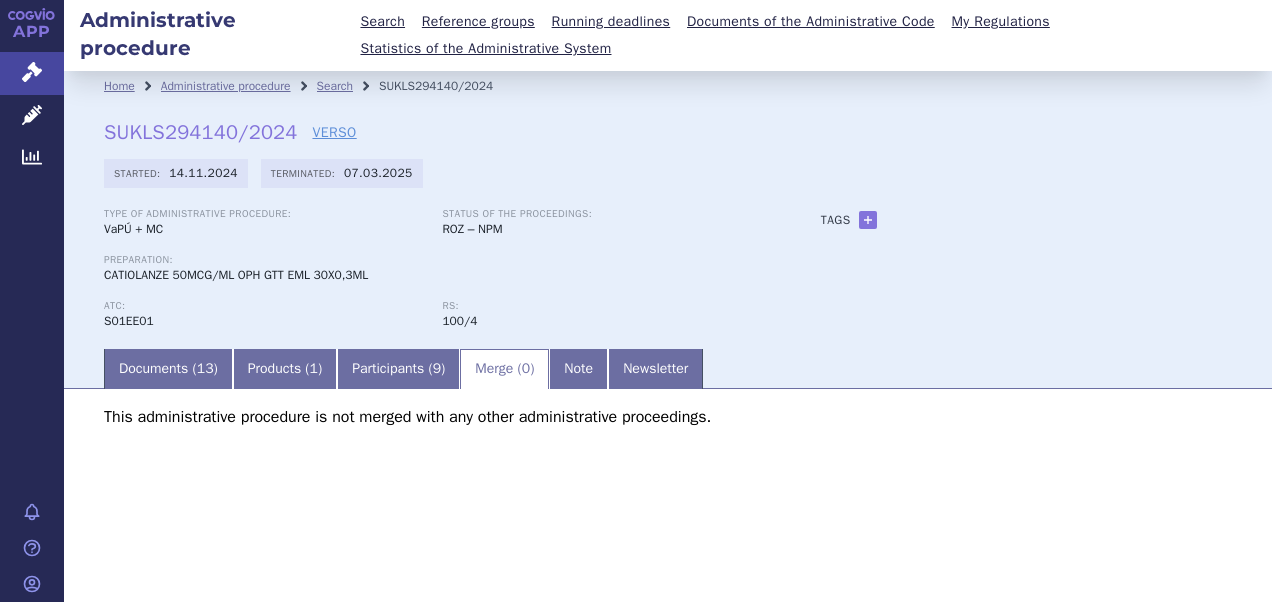 click on "Merge ( 0 )" at bounding box center [504, 369] 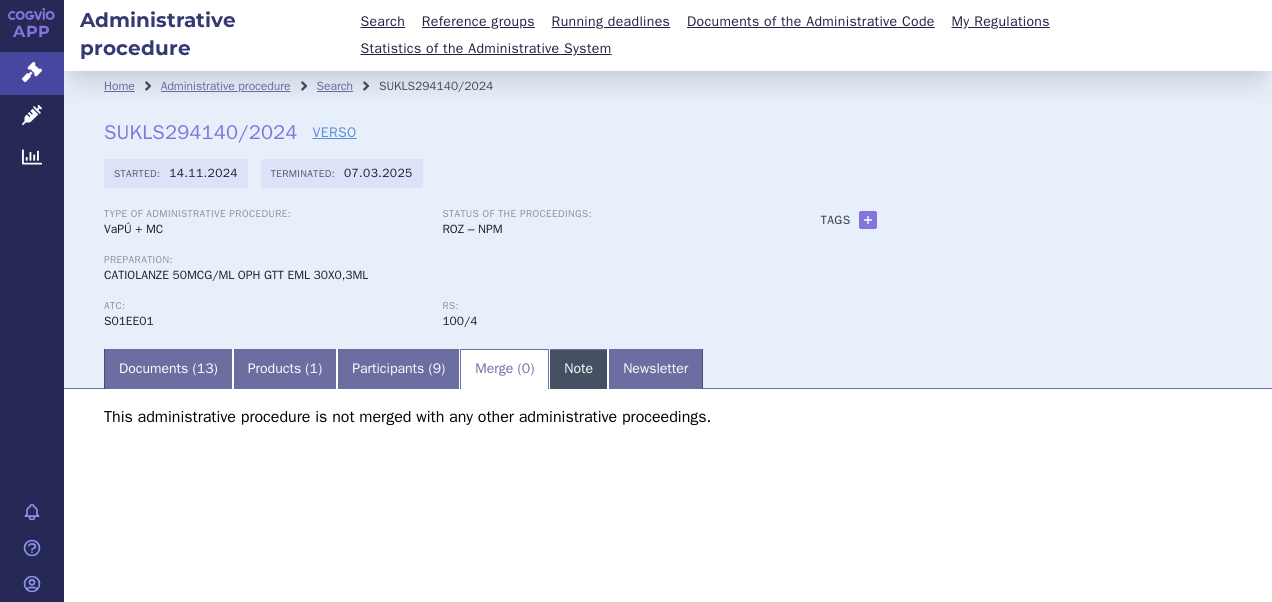 click on "Note" at bounding box center [578, 369] 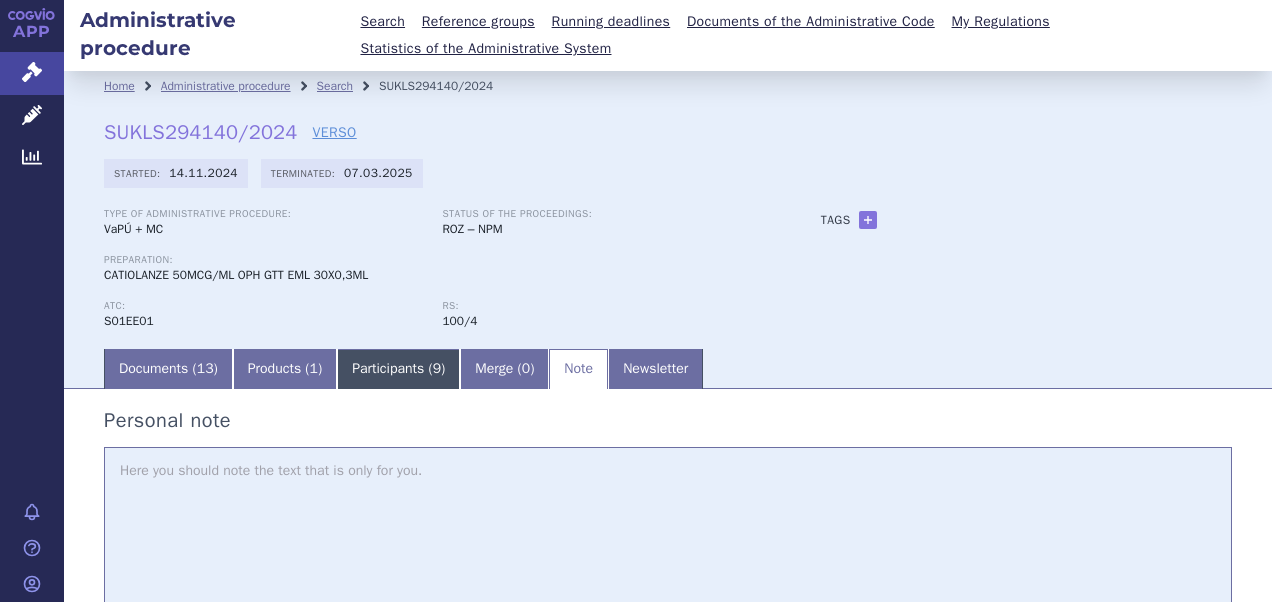 click on "Participants ( 9" at bounding box center [396, 368] 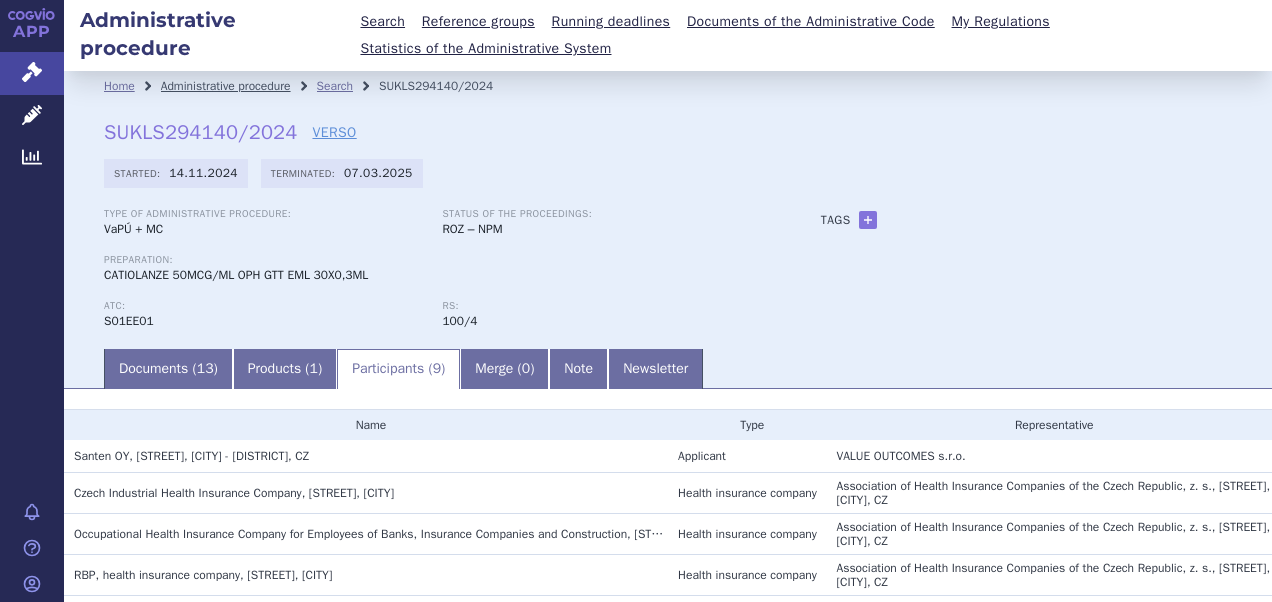 click on "Administrative procedure" at bounding box center (226, 86) 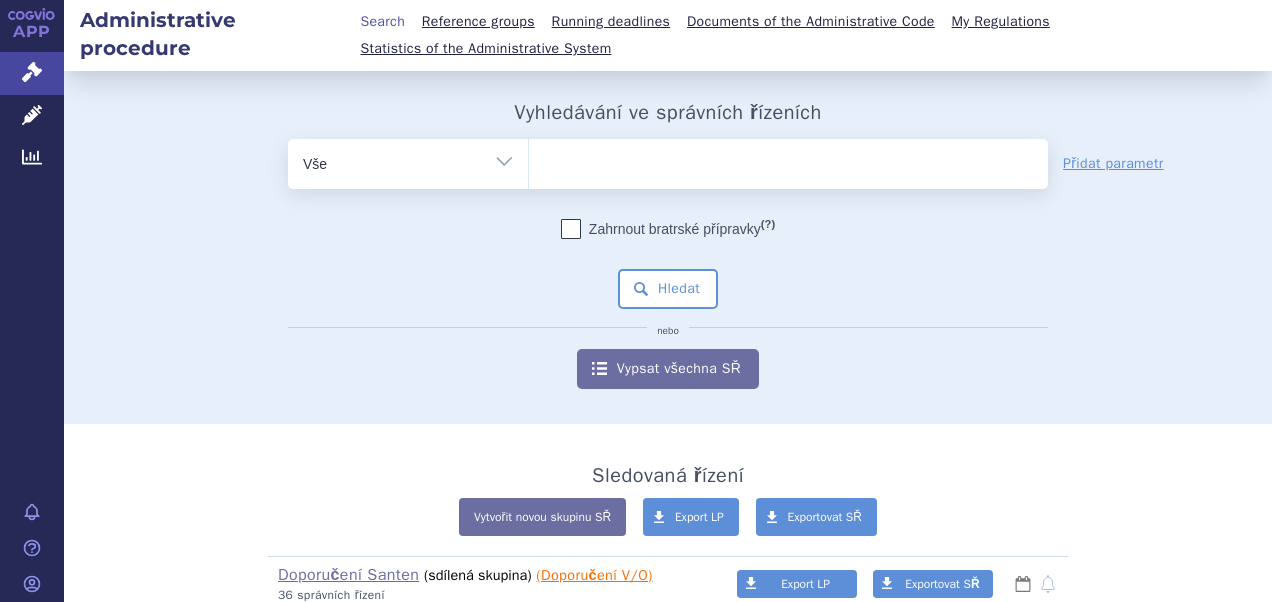 scroll, scrollTop: 0, scrollLeft: 0, axis: both 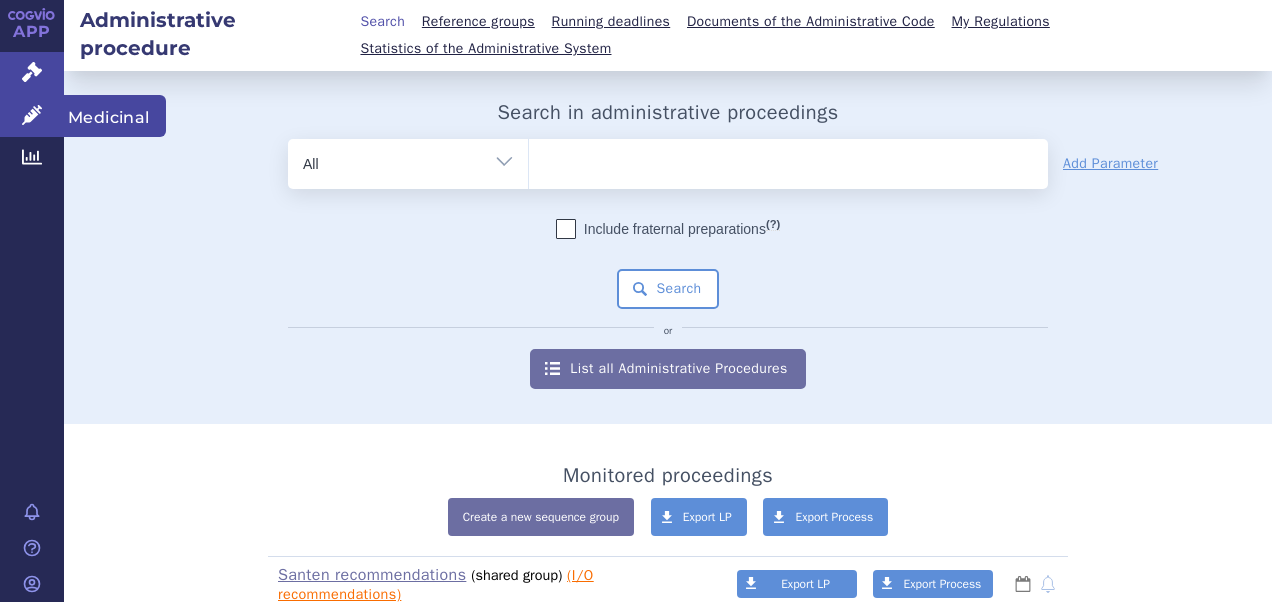 click on "Medicinal" at bounding box center [115, 116] 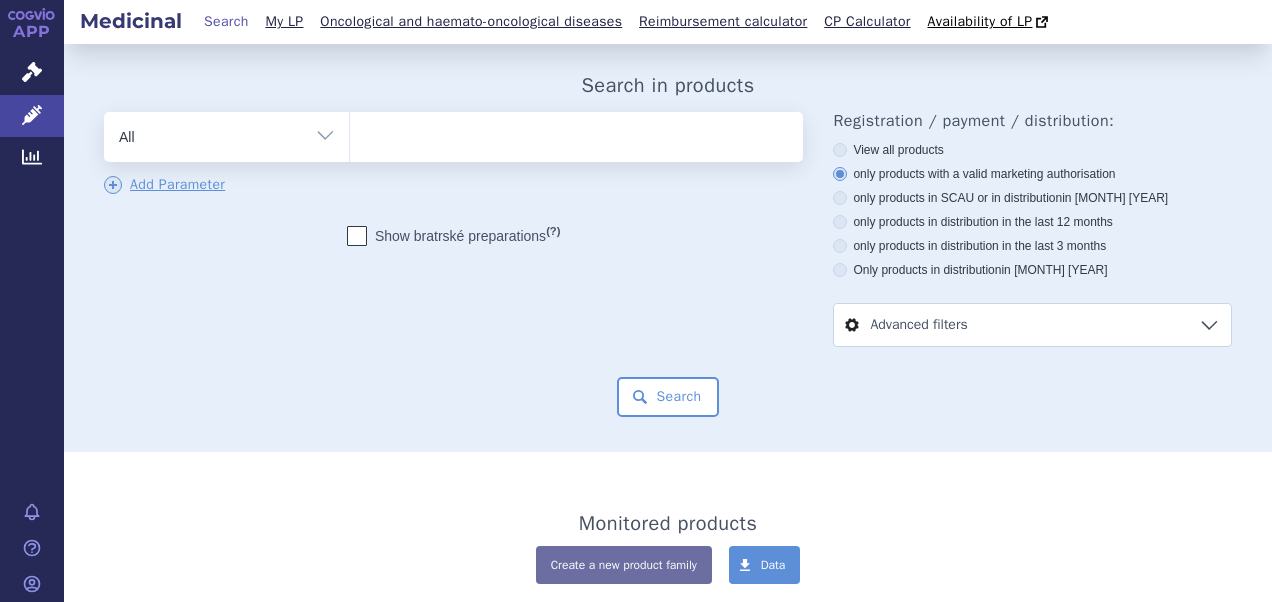 scroll, scrollTop: 0, scrollLeft: 0, axis: both 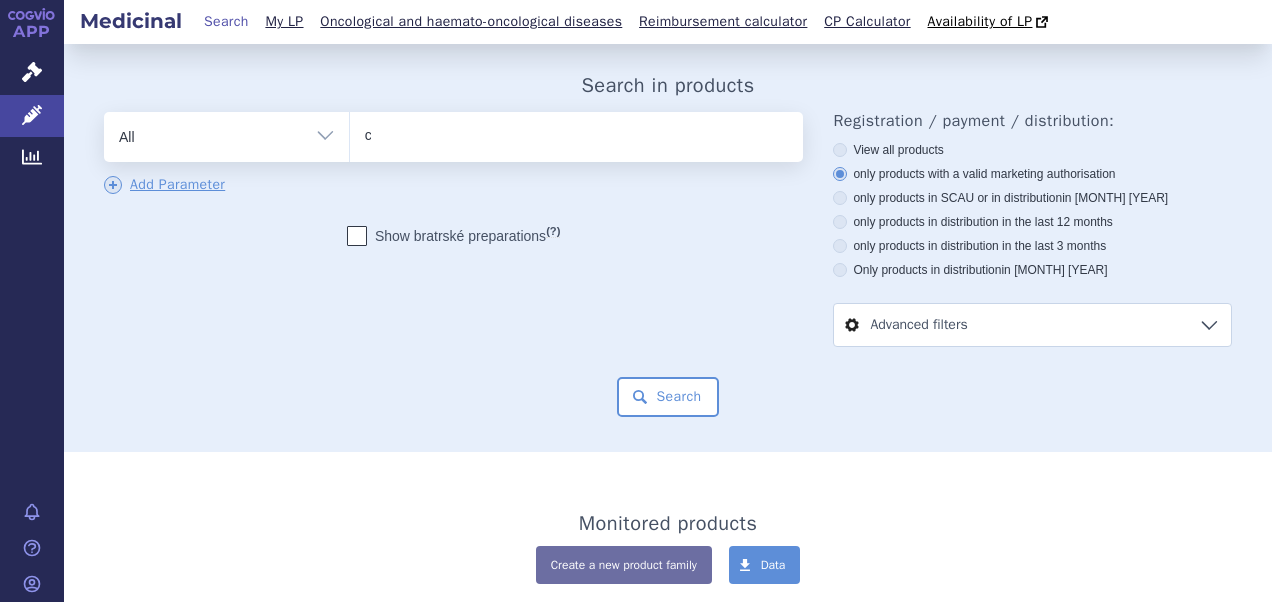 type on "ca" 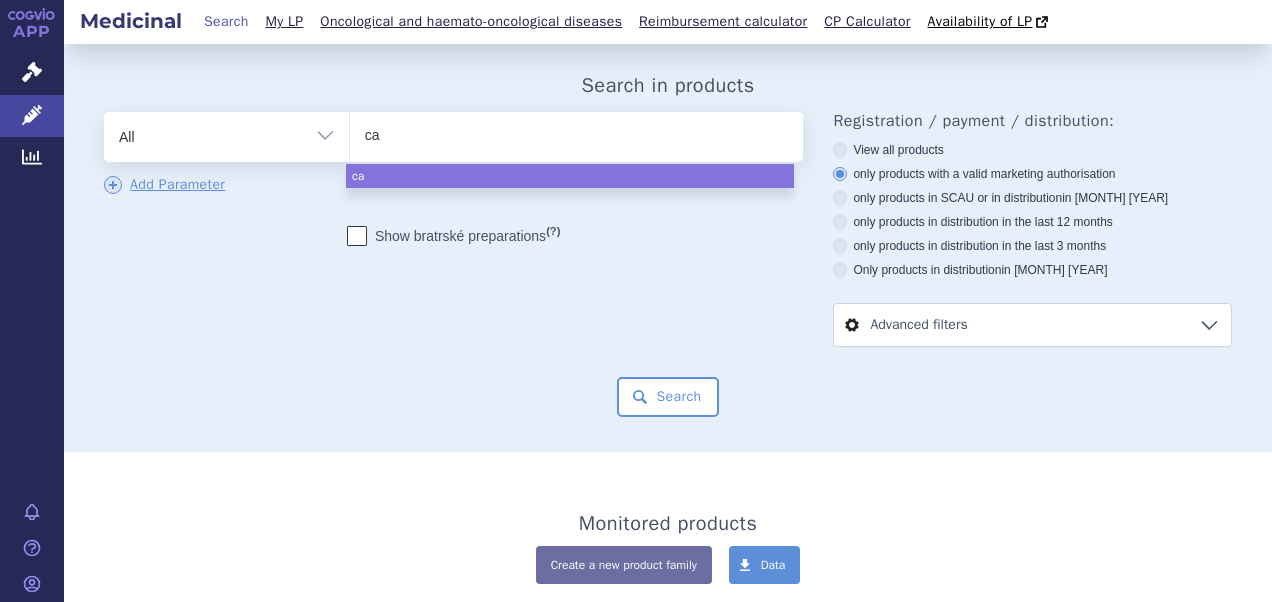 type on "cat" 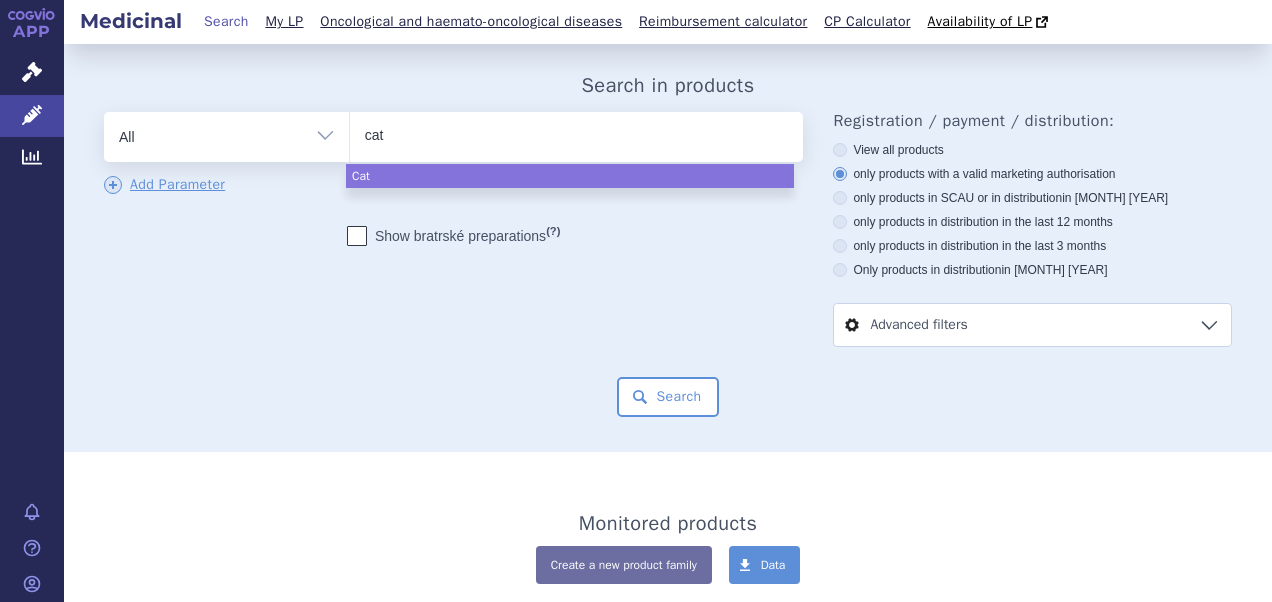 type on "cati" 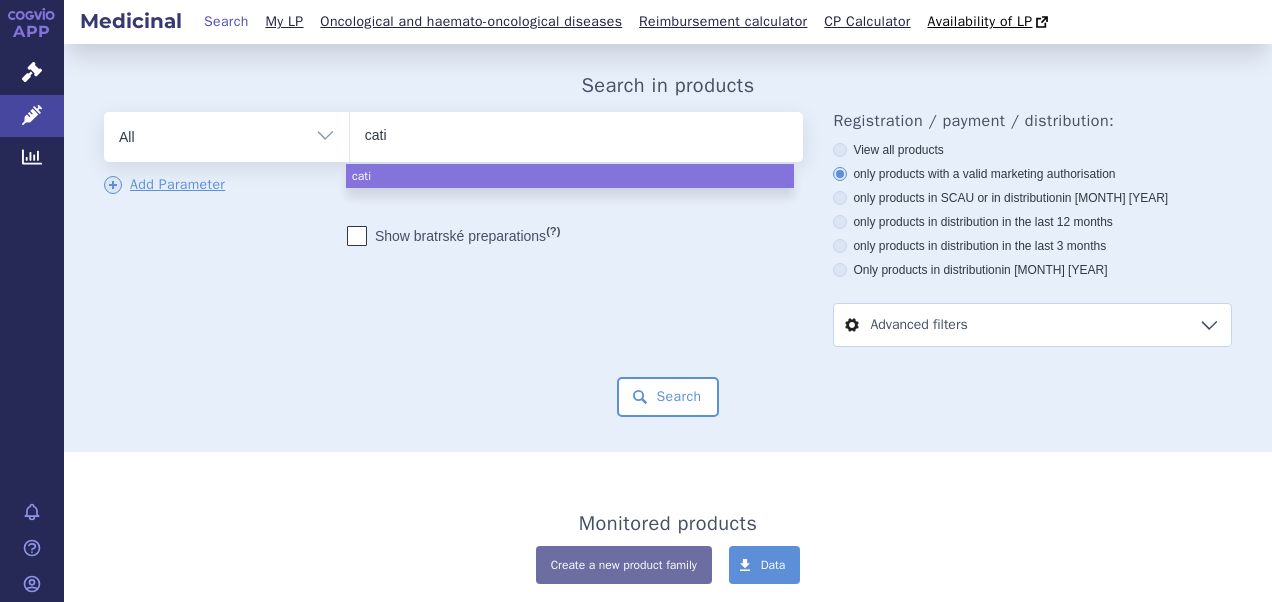 type on "catio" 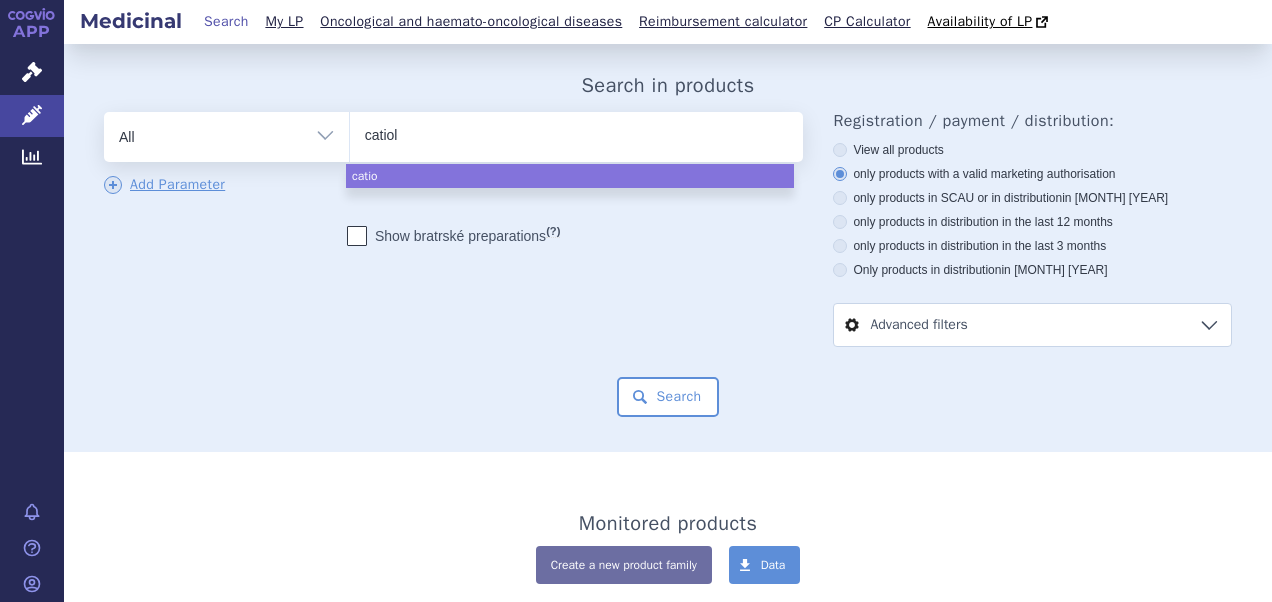 type on "catiola" 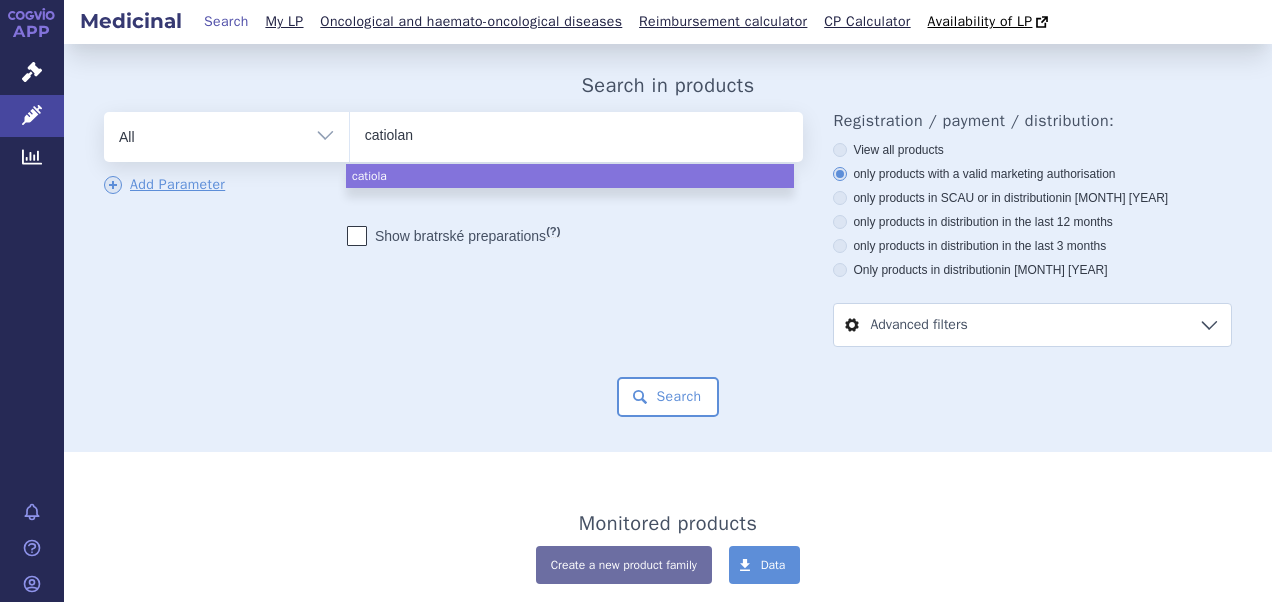 type on "catiolanz" 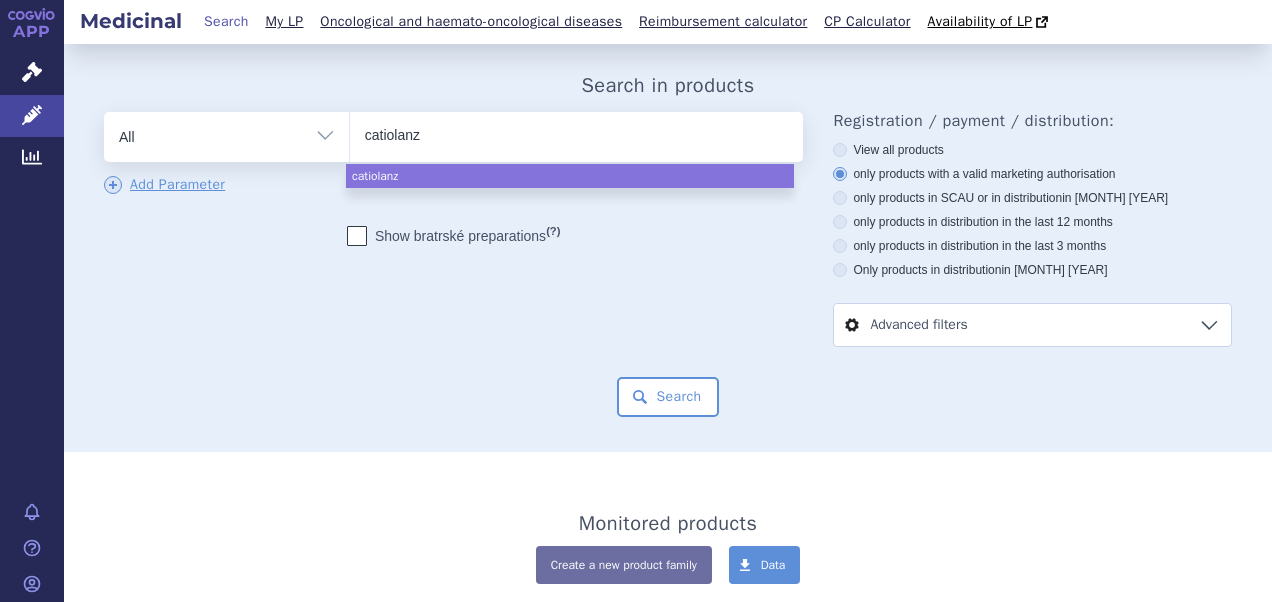 type on "catiolanze" 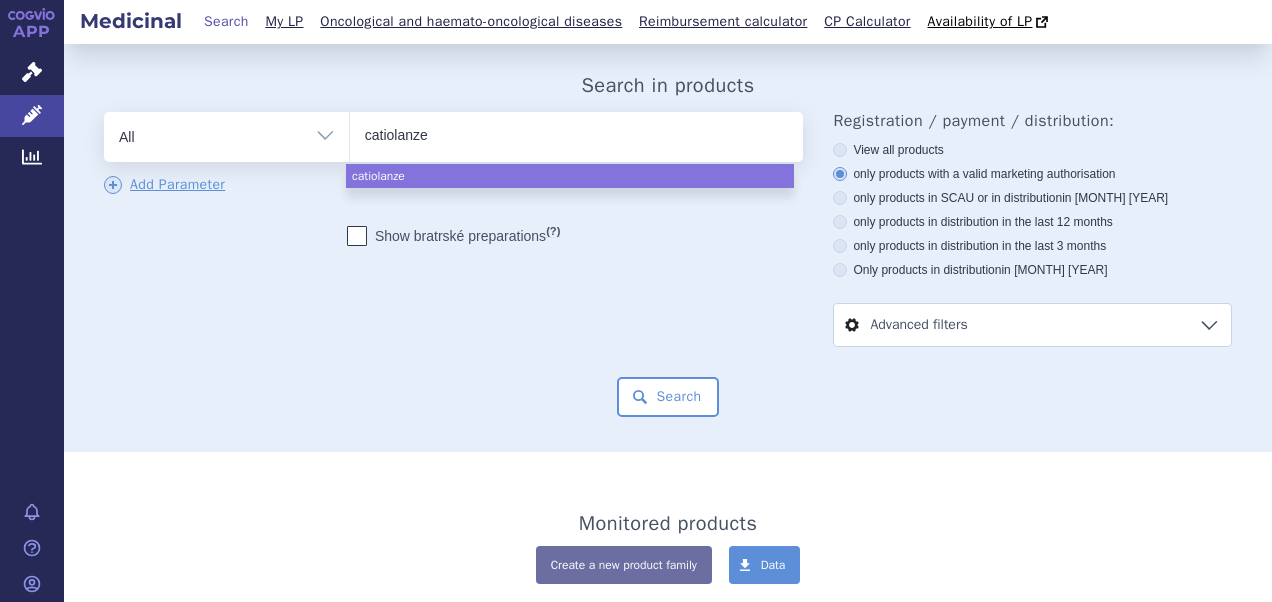 select on "catiolanze" 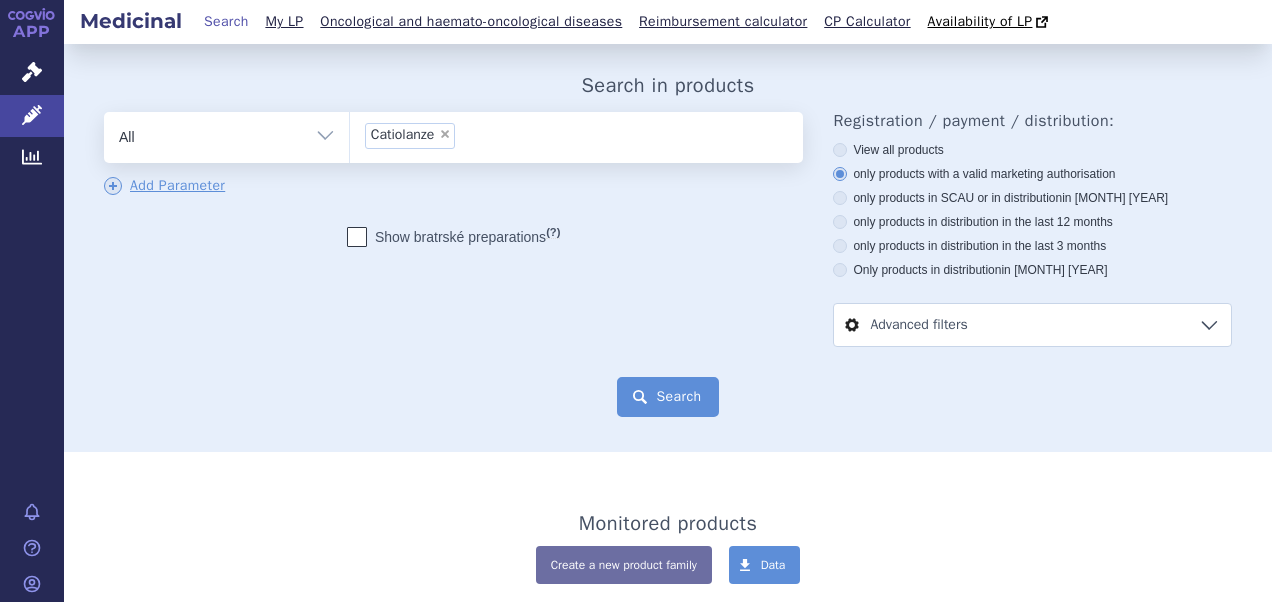 click on "Search" at bounding box center (668, 397) 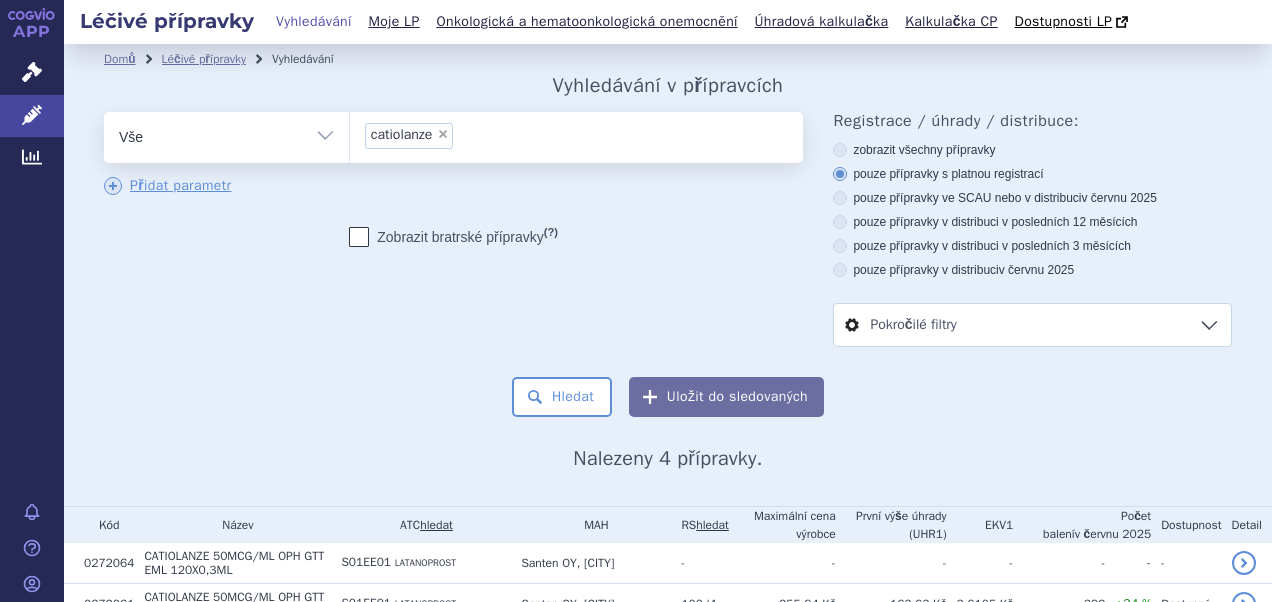 scroll, scrollTop: 0, scrollLeft: 0, axis: both 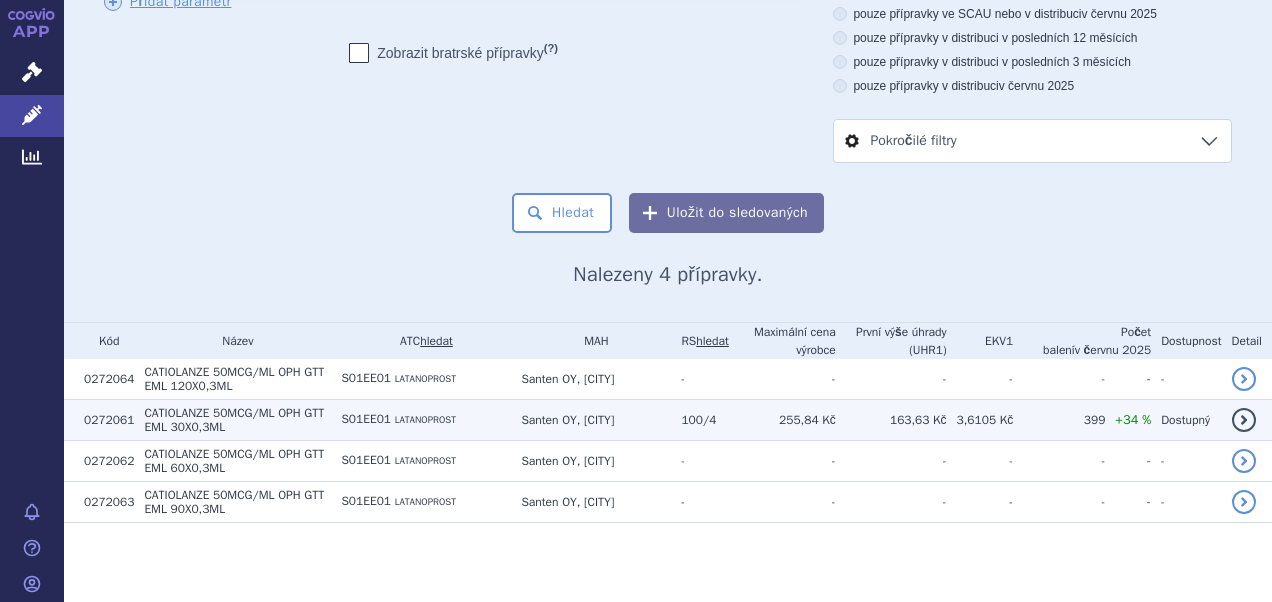click on "100/4" at bounding box center (699, 419) 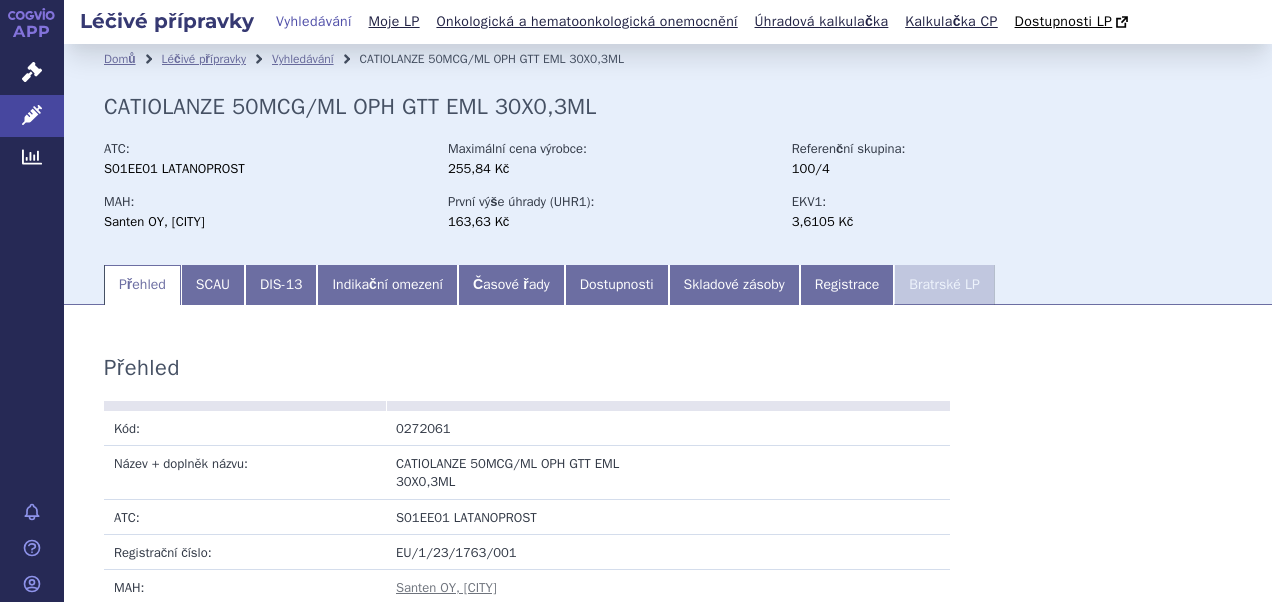 scroll, scrollTop: 0, scrollLeft: 0, axis: both 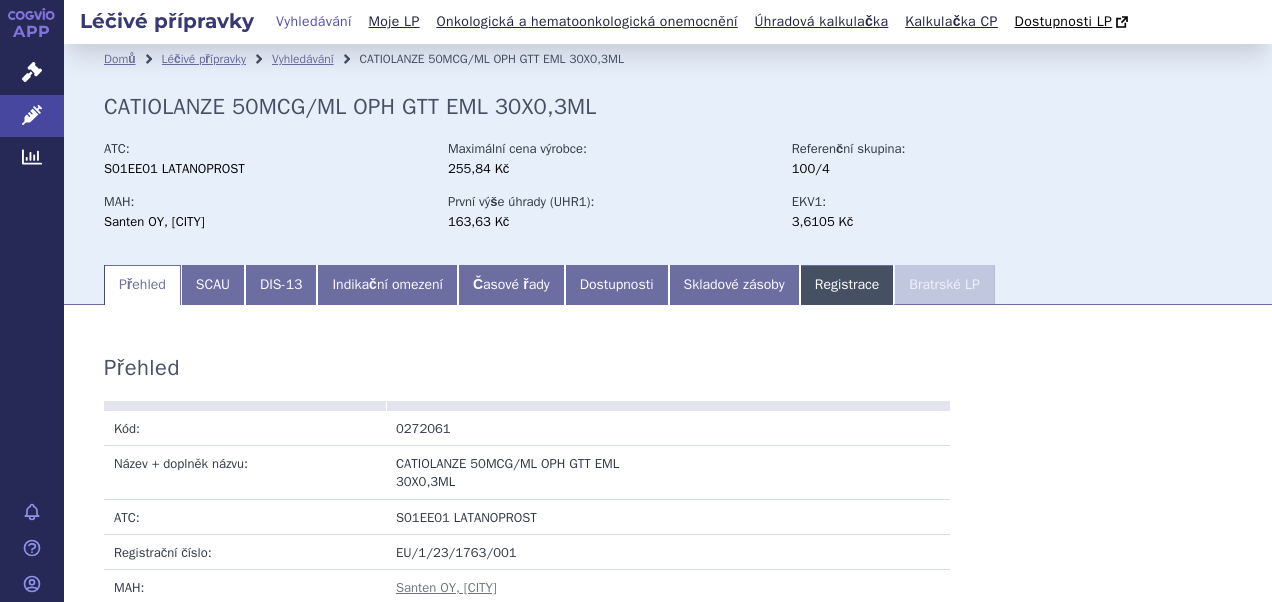click on "Registrace" at bounding box center [847, 285] 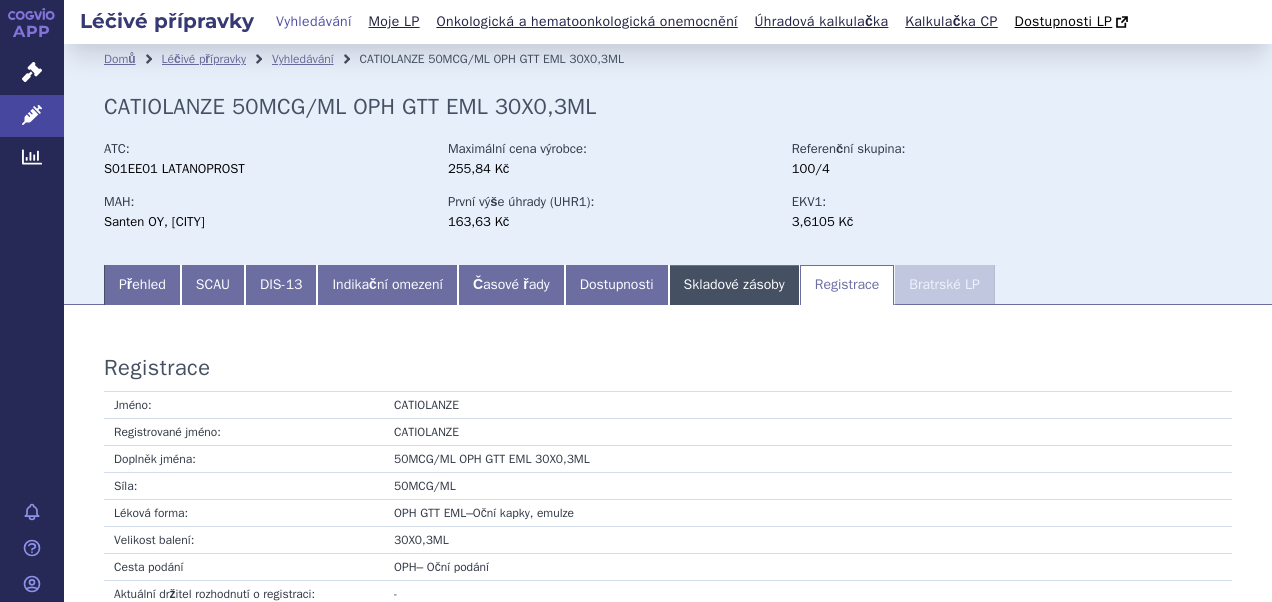 click on "Skladové zásoby" at bounding box center (734, 285) 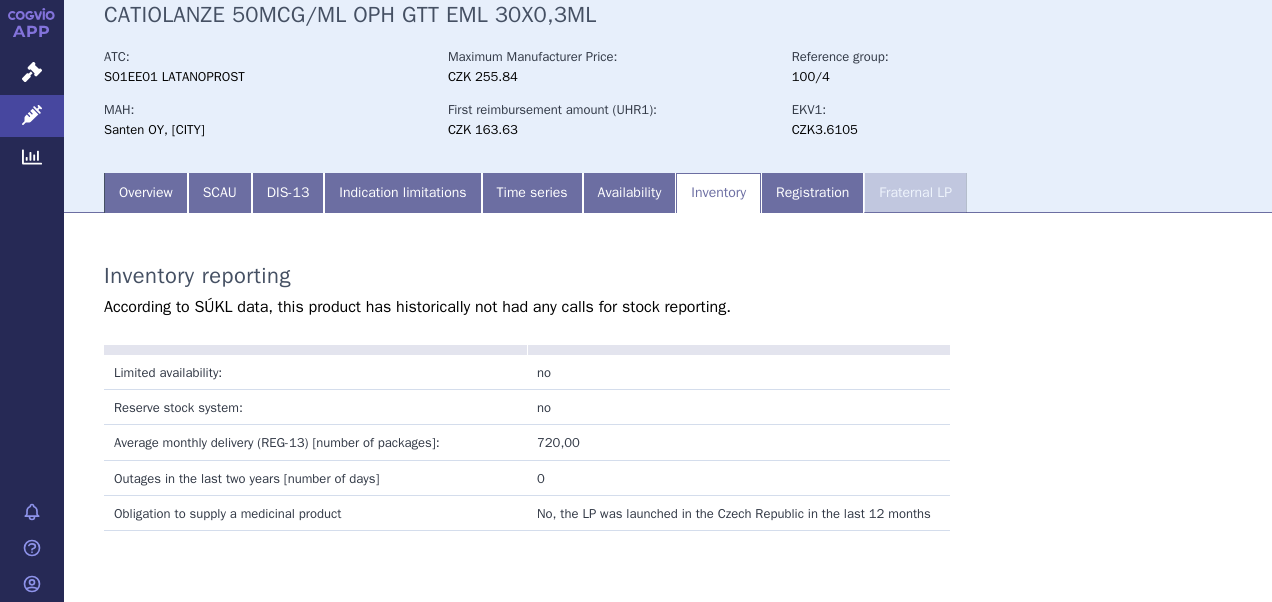 scroll, scrollTop: 60, scrollLeft: 0, axis: vertical 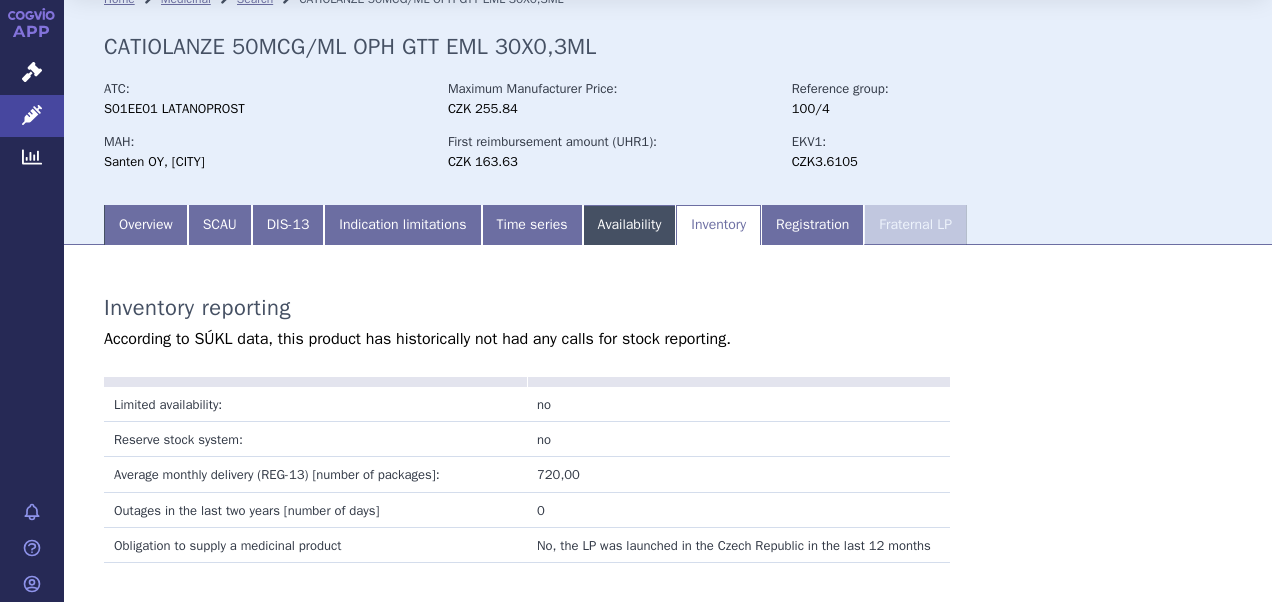click on "Availability" at bounding box center [630, 225] 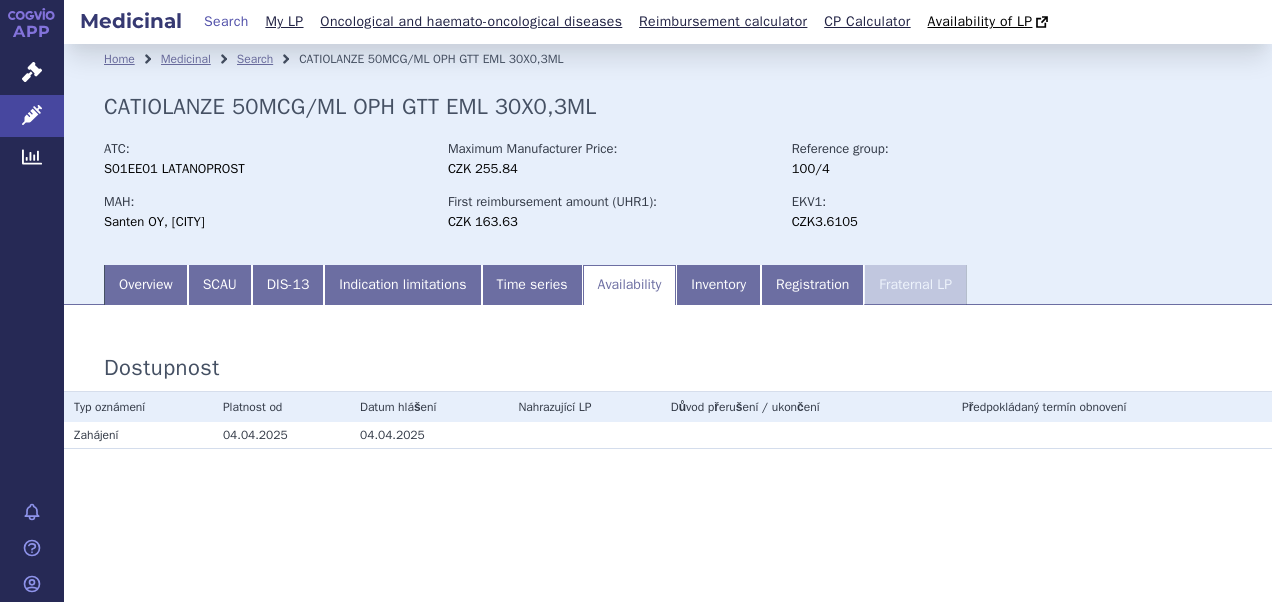 scroll, scrollTop: 0, scrollLeft: 0, axis: both 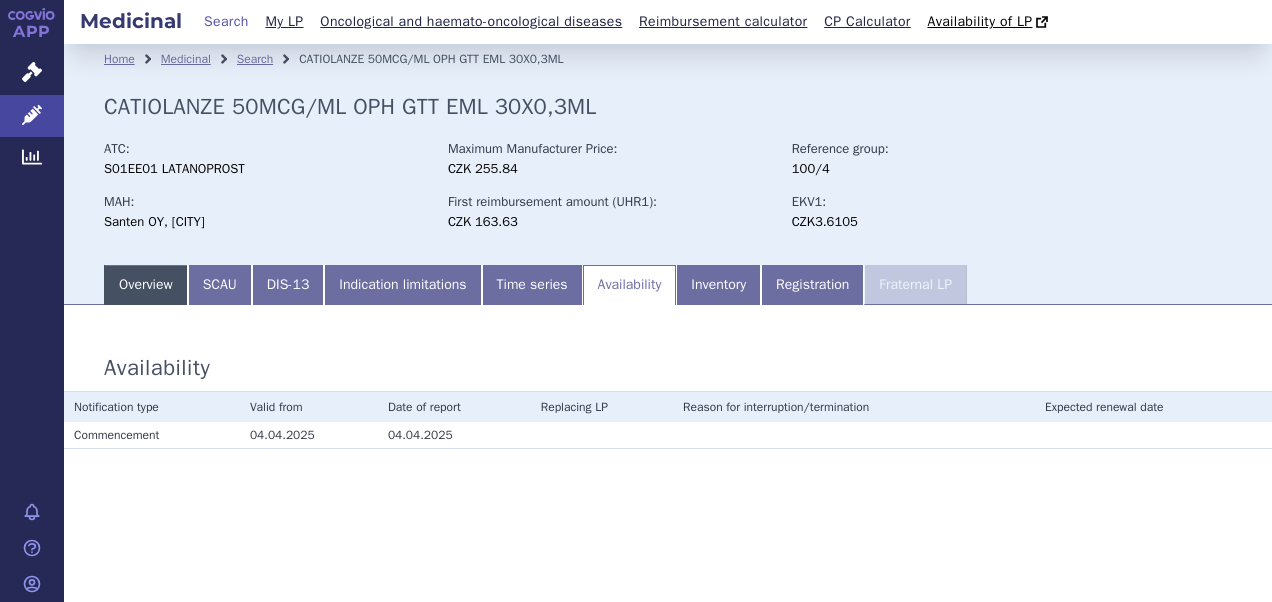 click on "Overview" at bounding box center (146, 285) 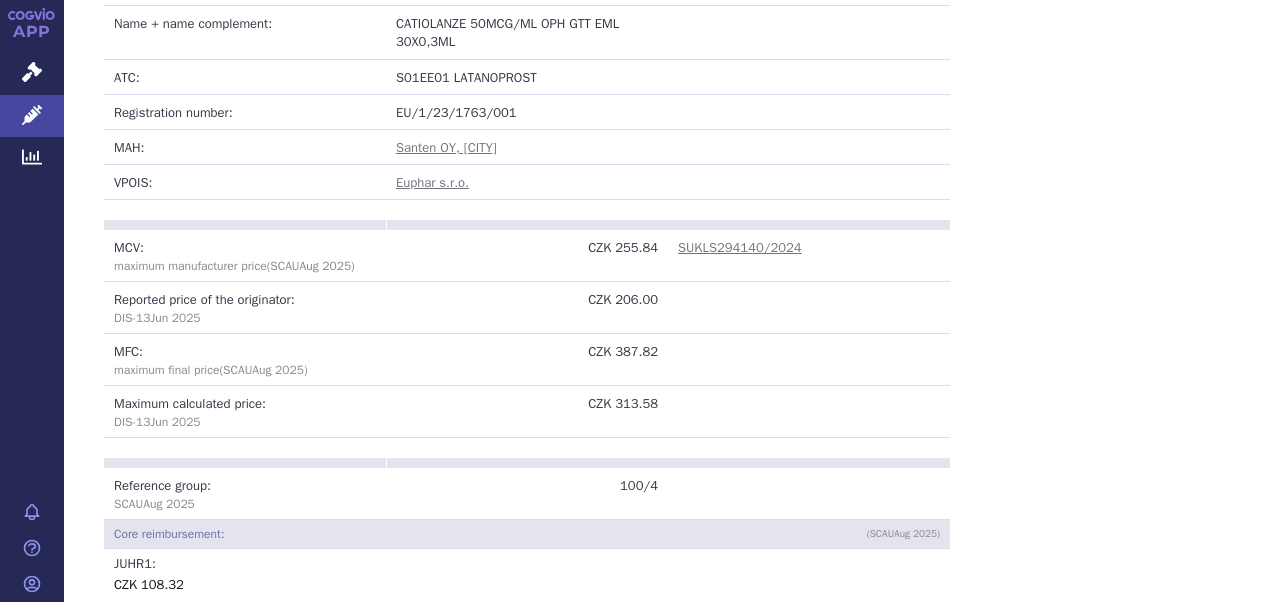scroll, scrollTop: 0, scrollLeft: 0, axis: both 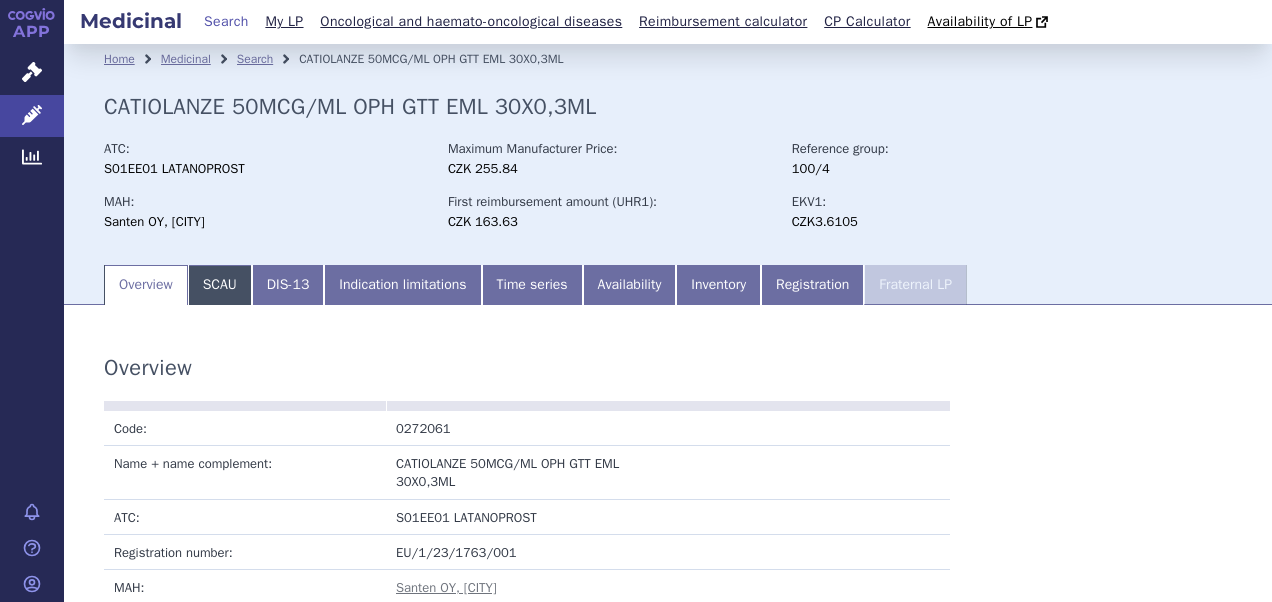 click on "SCAU" at bounding box center [220, 285] 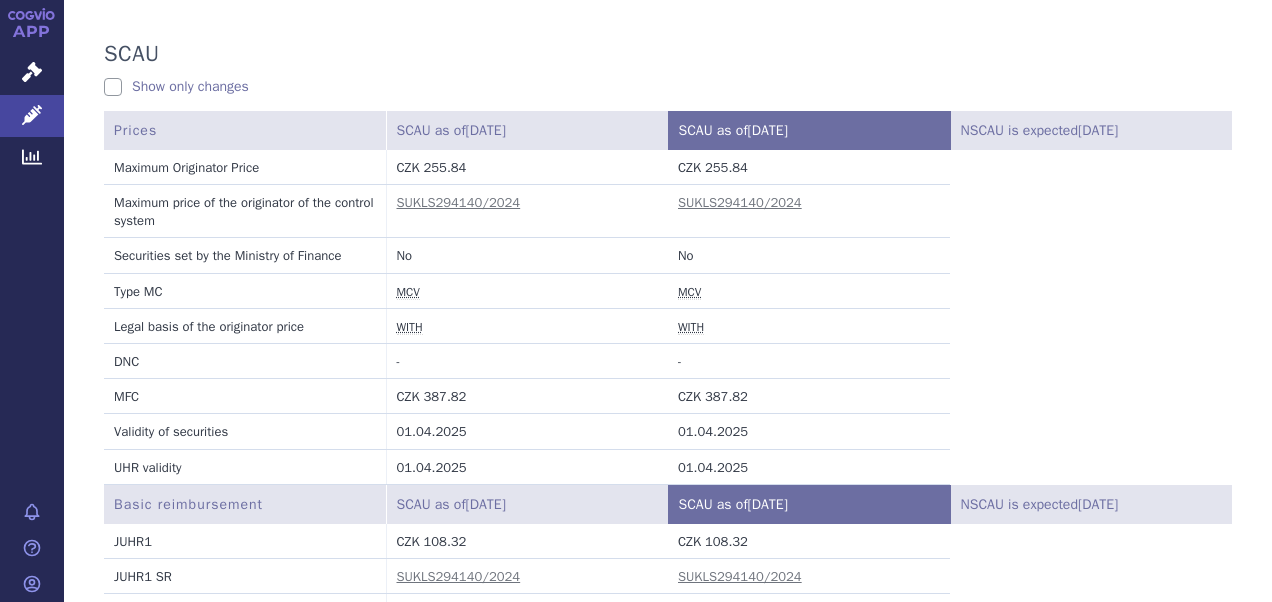 scroll, scrollTop: 0, scrollLeft: 0, axis: both 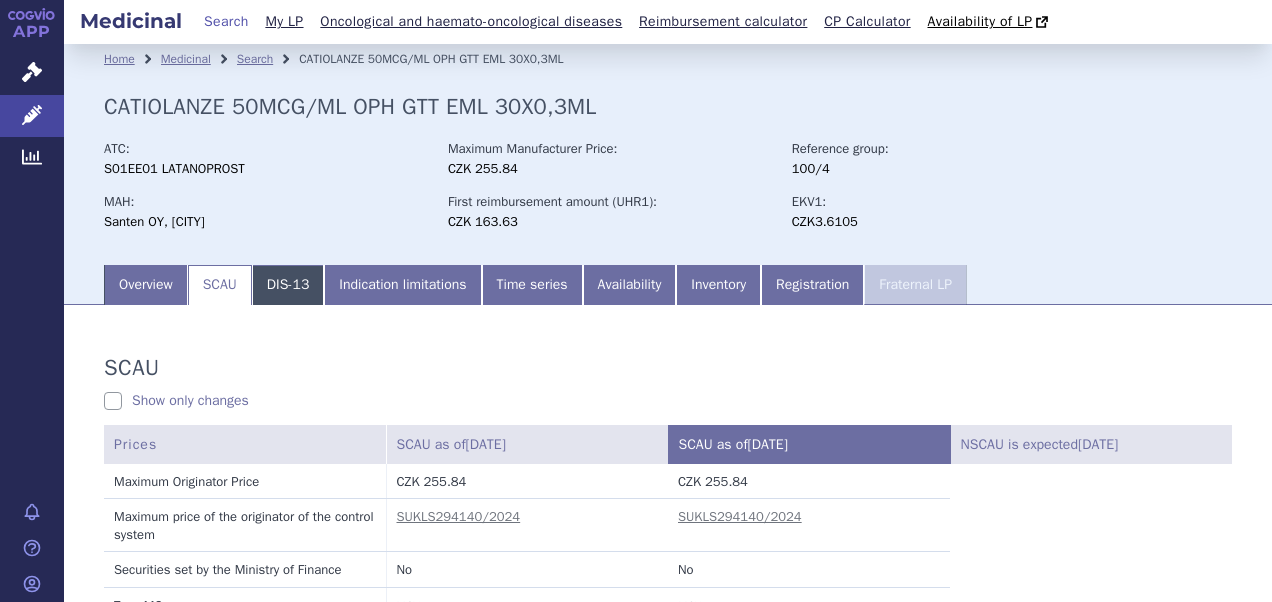 click on "DIS-13" at bounding box center (288, 285) 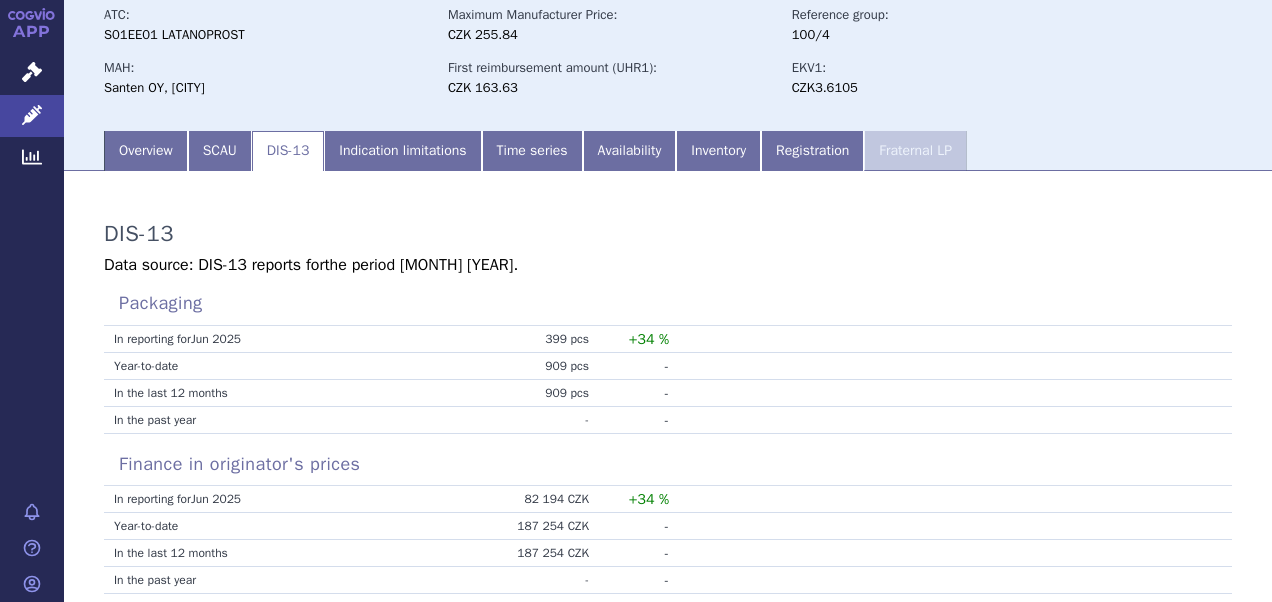 scroll, scrollTop: 0, scrollLeft: 0, axis: both 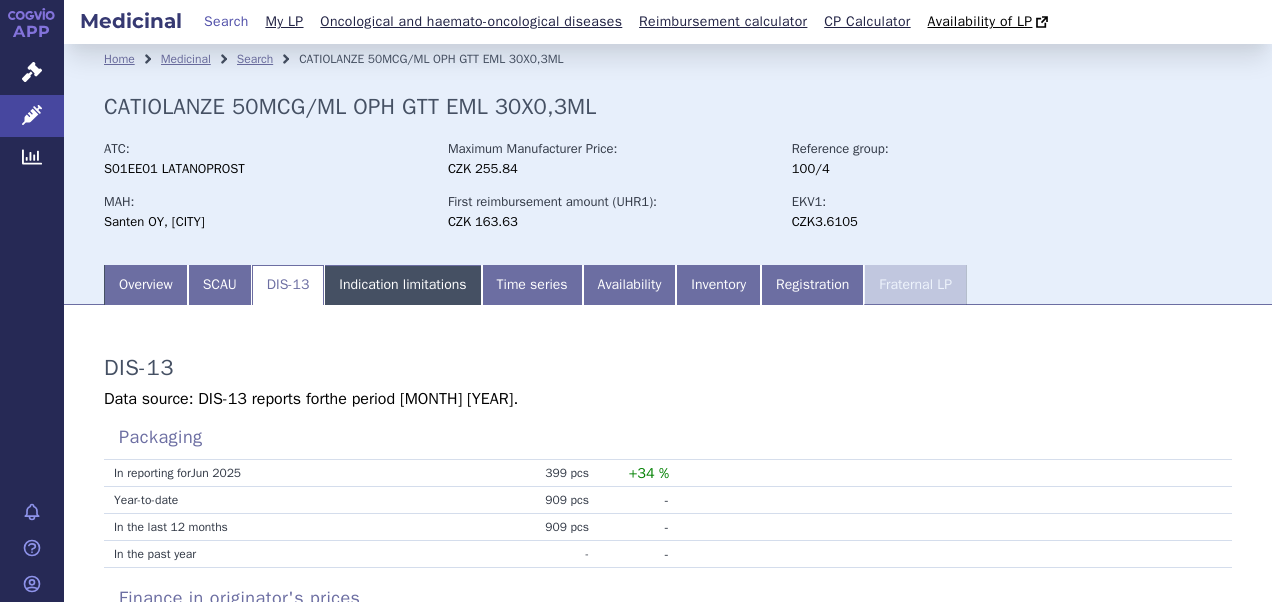 click on "Indication limitations" at bounding box center (402, 285) 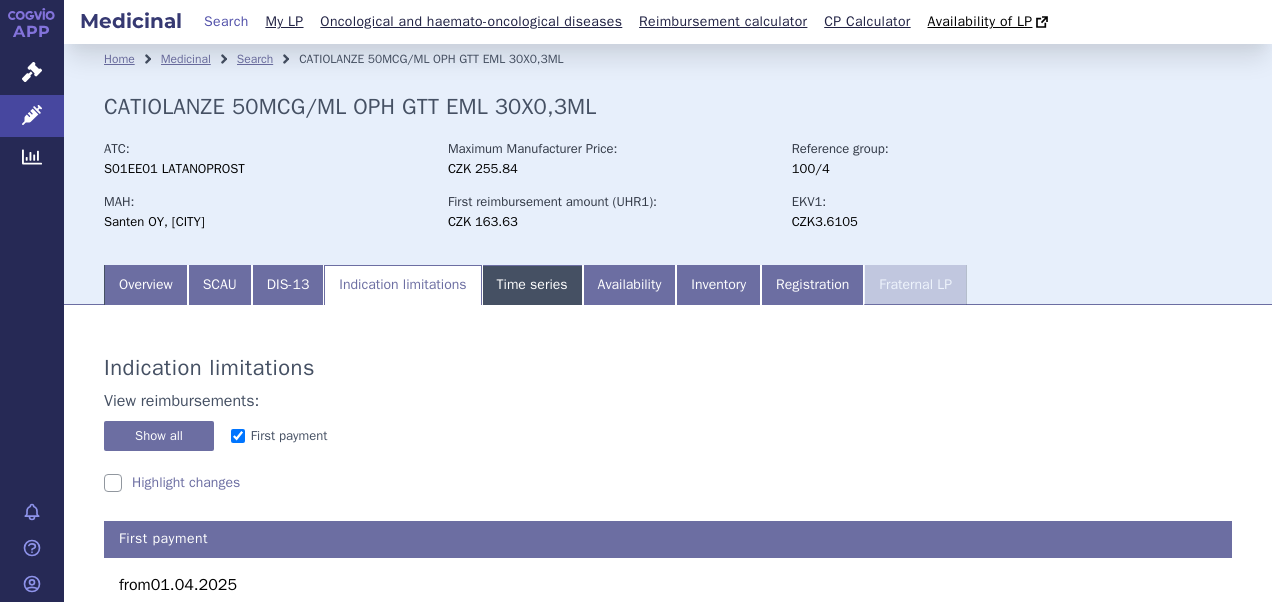 click on "Time series" at bounding box center [532, 285] 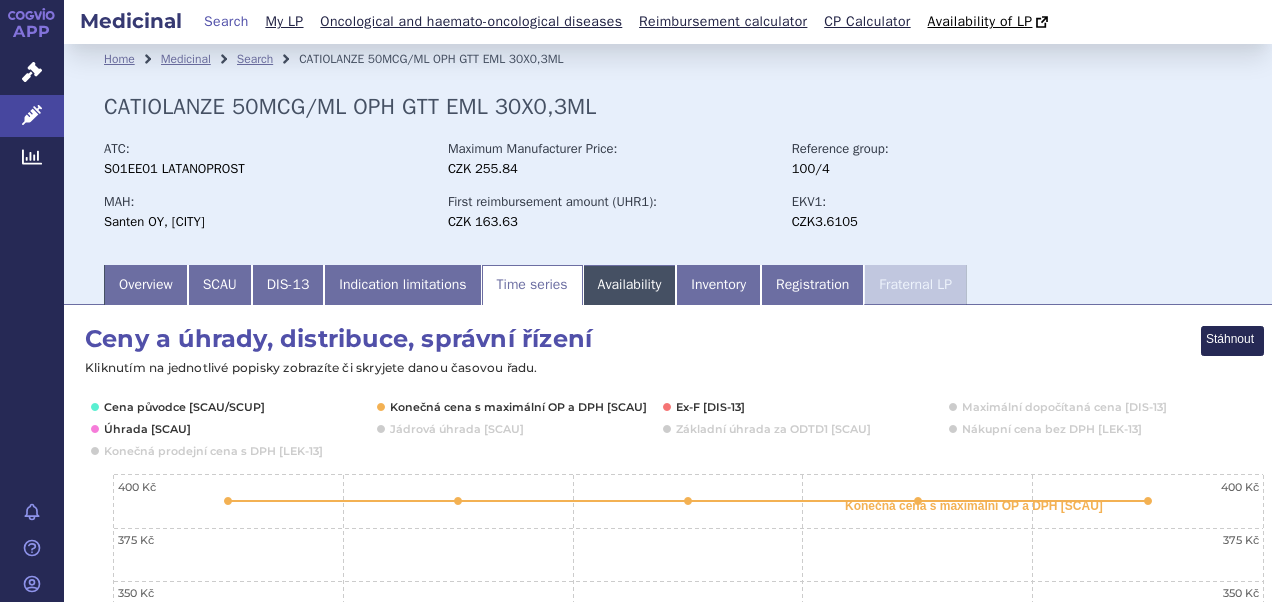 click on "Availability" at bounding box center [630, 285] 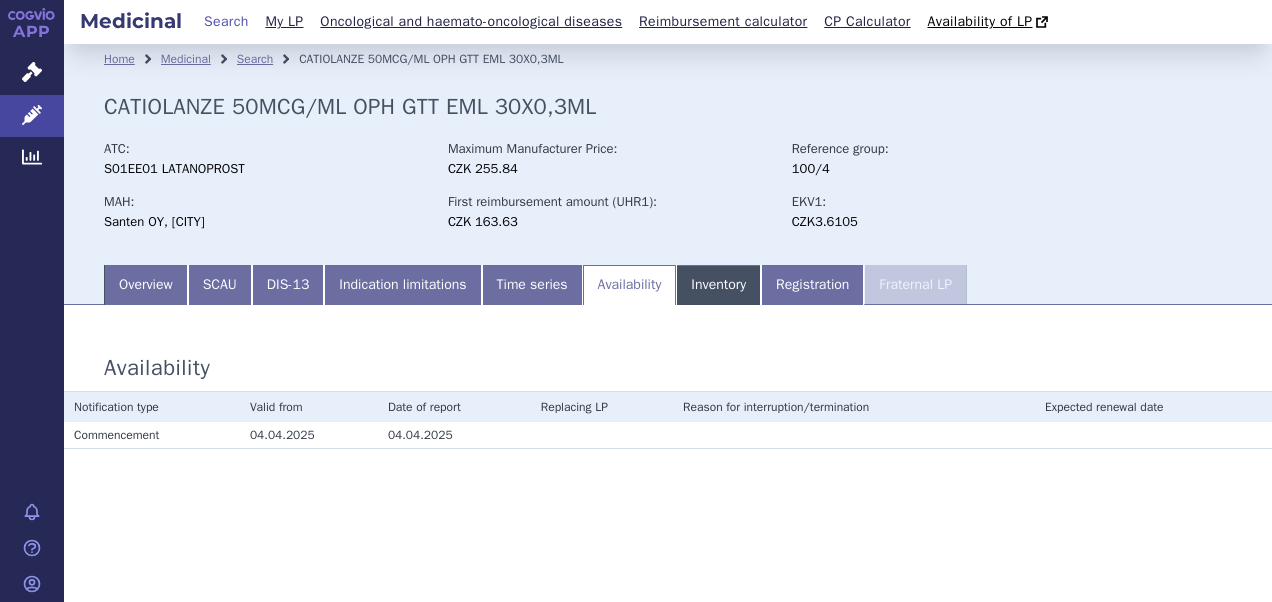 click on "Inventory" at bounding box center [718, 285] 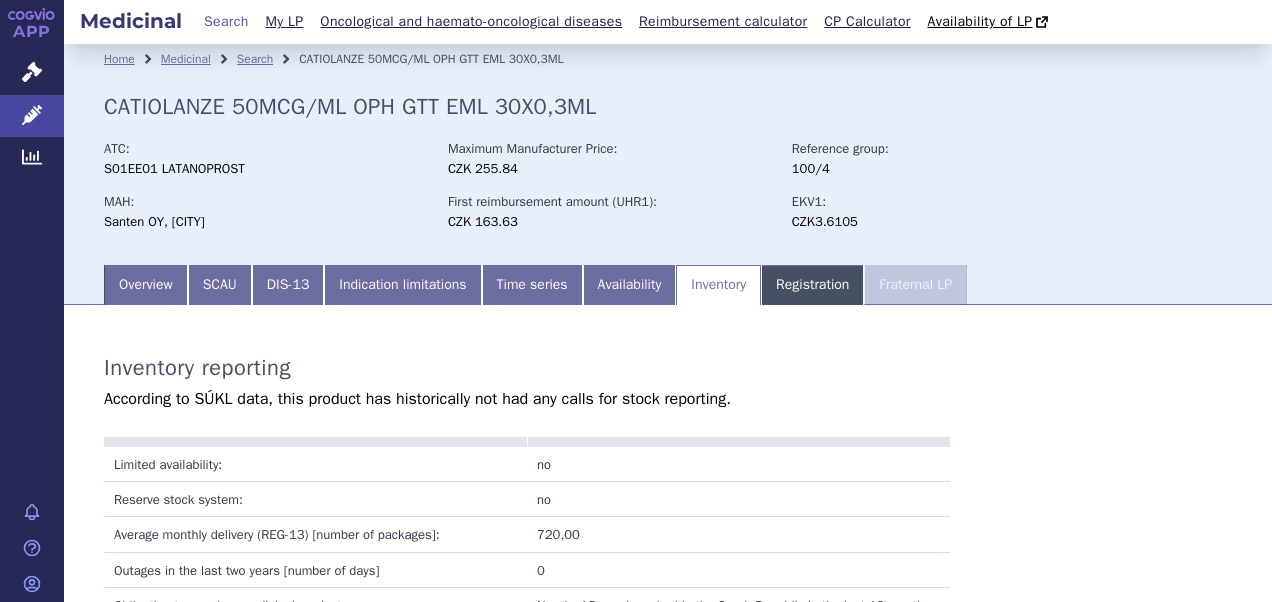 click on "Registration" at bounding box center (812, 285) 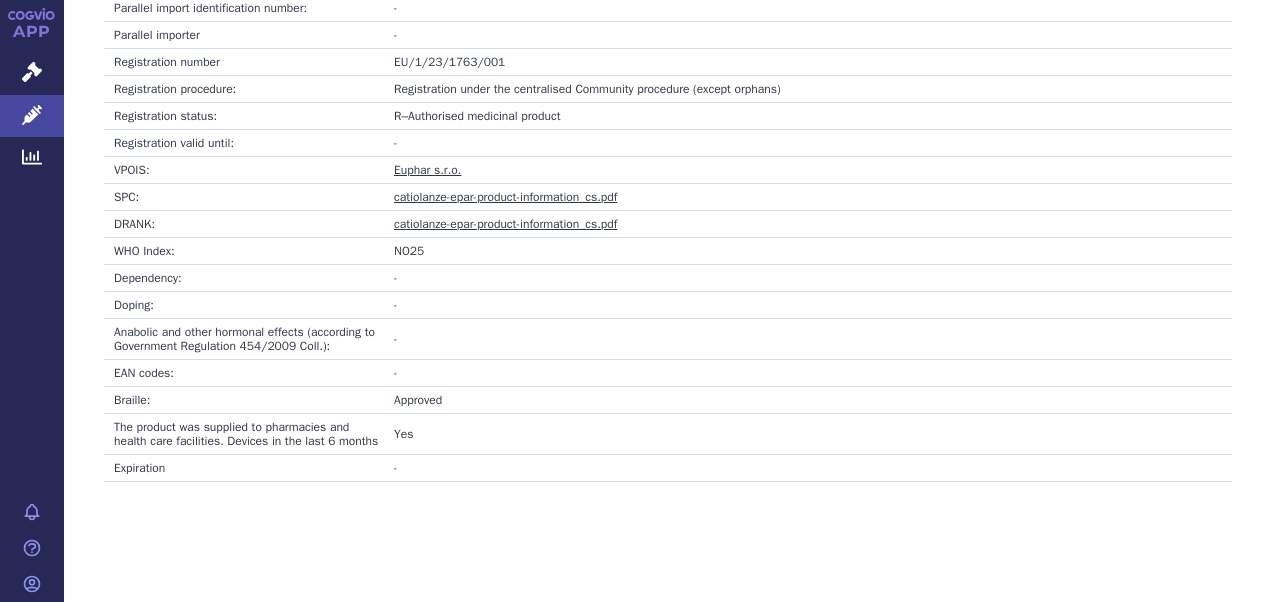 scroll, scrollTop: 915, scrollLeft: 0, axis: vertical 